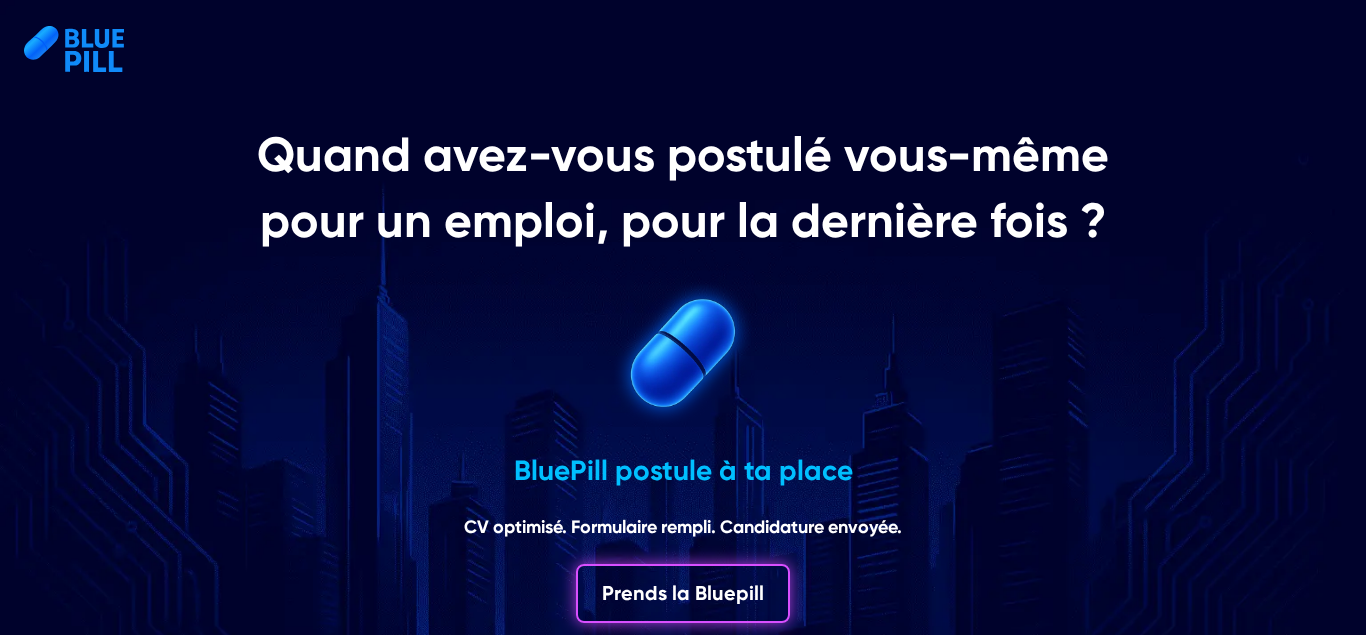 scroll, scrollTop: 0, scrollLeft: 0, axis: both 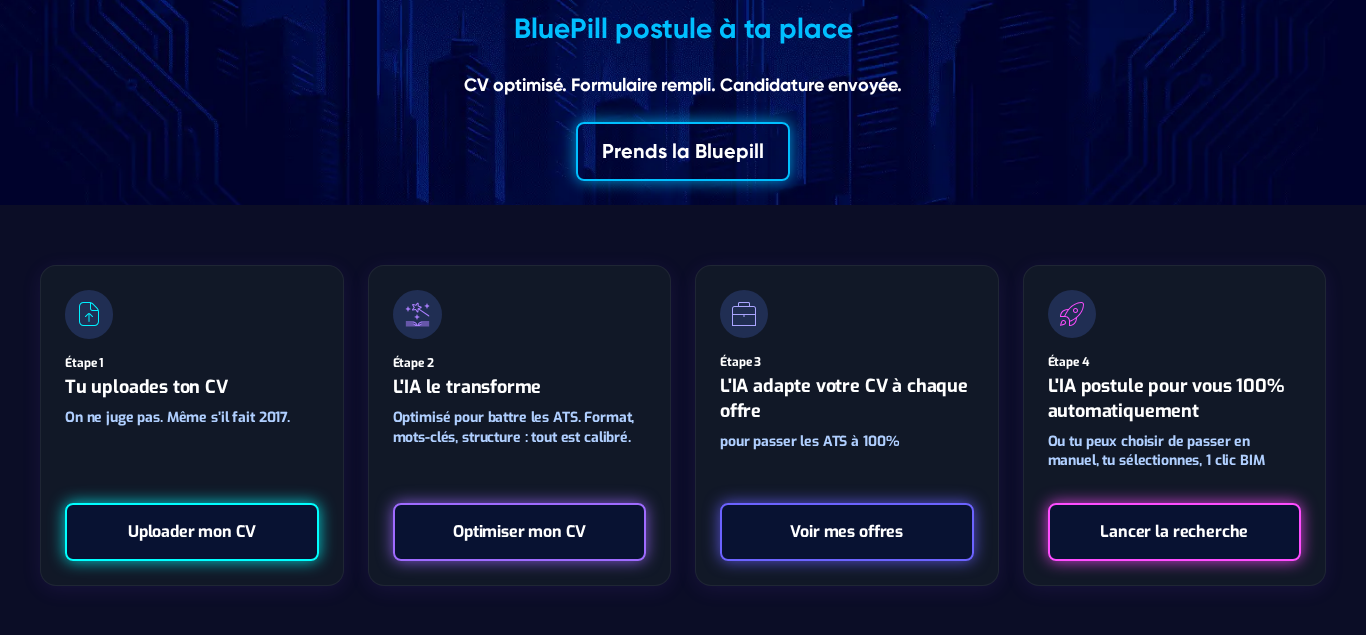 click on "Prends la Bluepill" at bounding box center [683, 151] 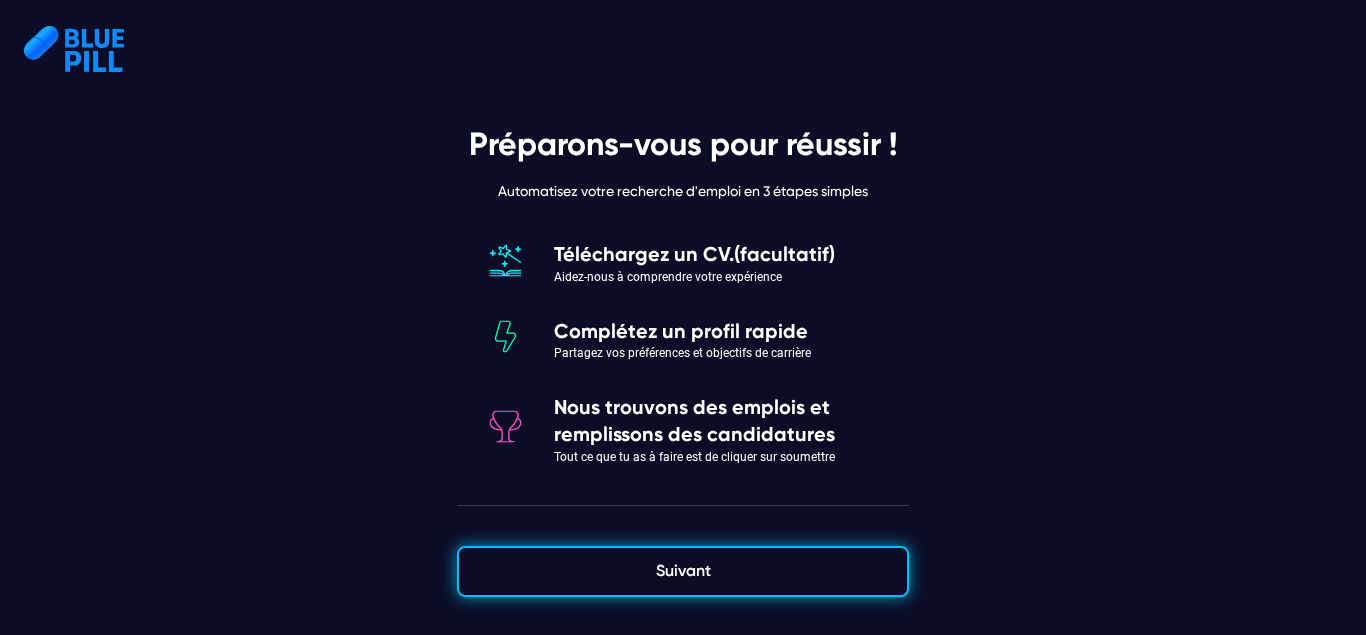 click on "Suivant" at bounding box center [683, 571] 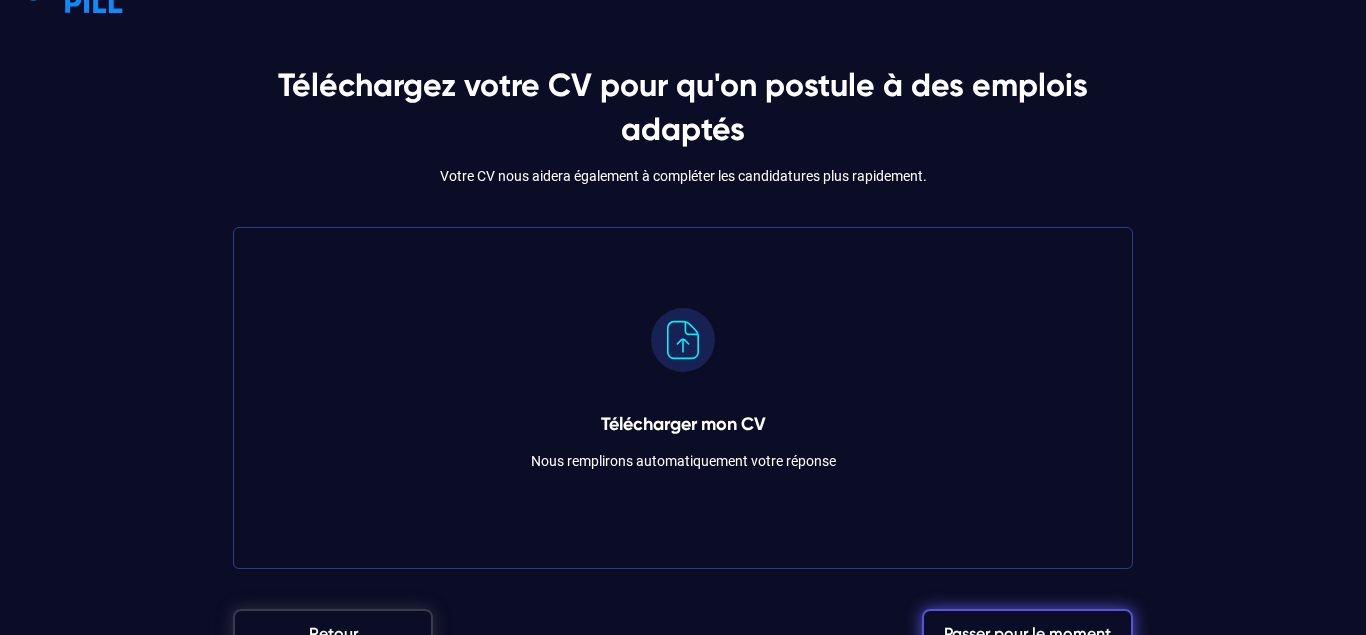 scroll, scrollTop: 68, scrollLeft: 0, axis: vertical 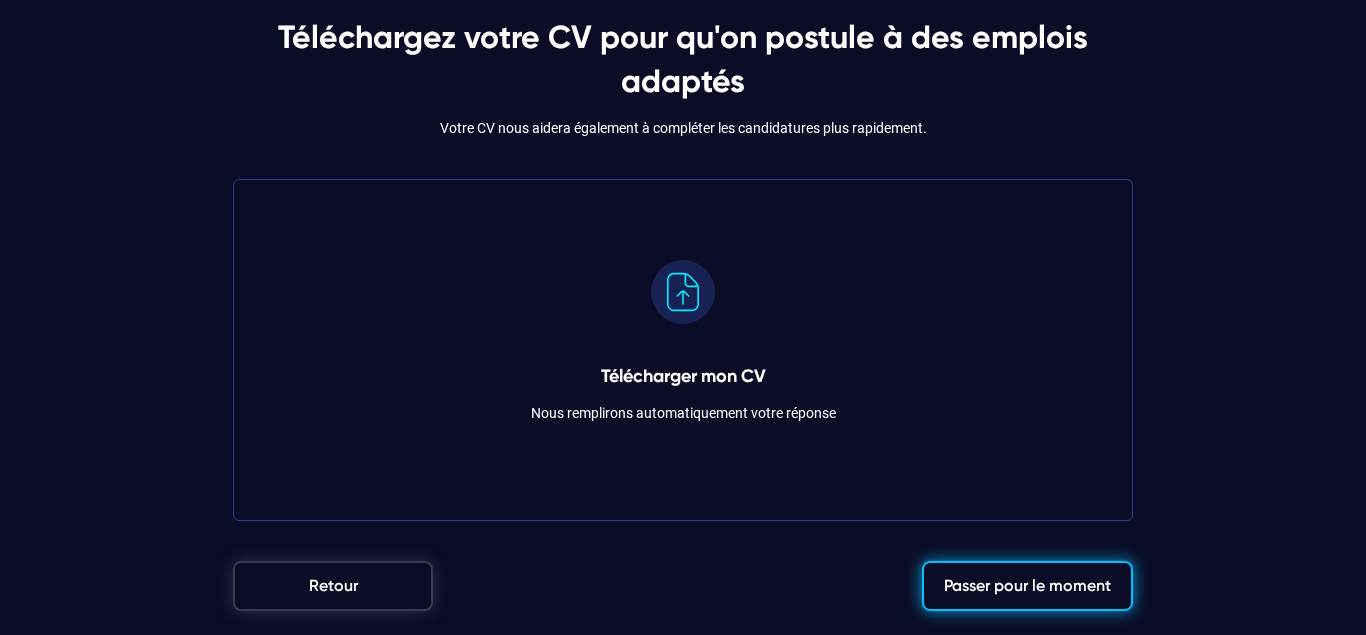 click on "Passer pour le moment" at bounding box center [1027, 586] 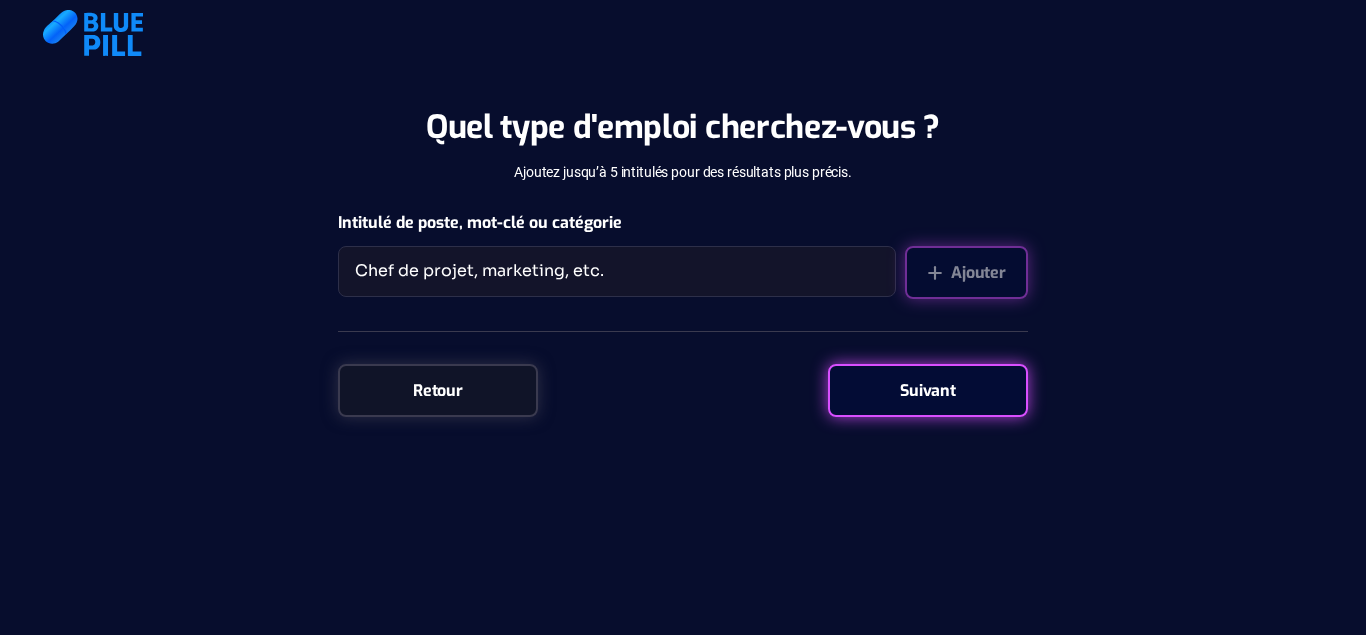 scroll, scrollTop: 0, scrollLeft: 0, axis: both 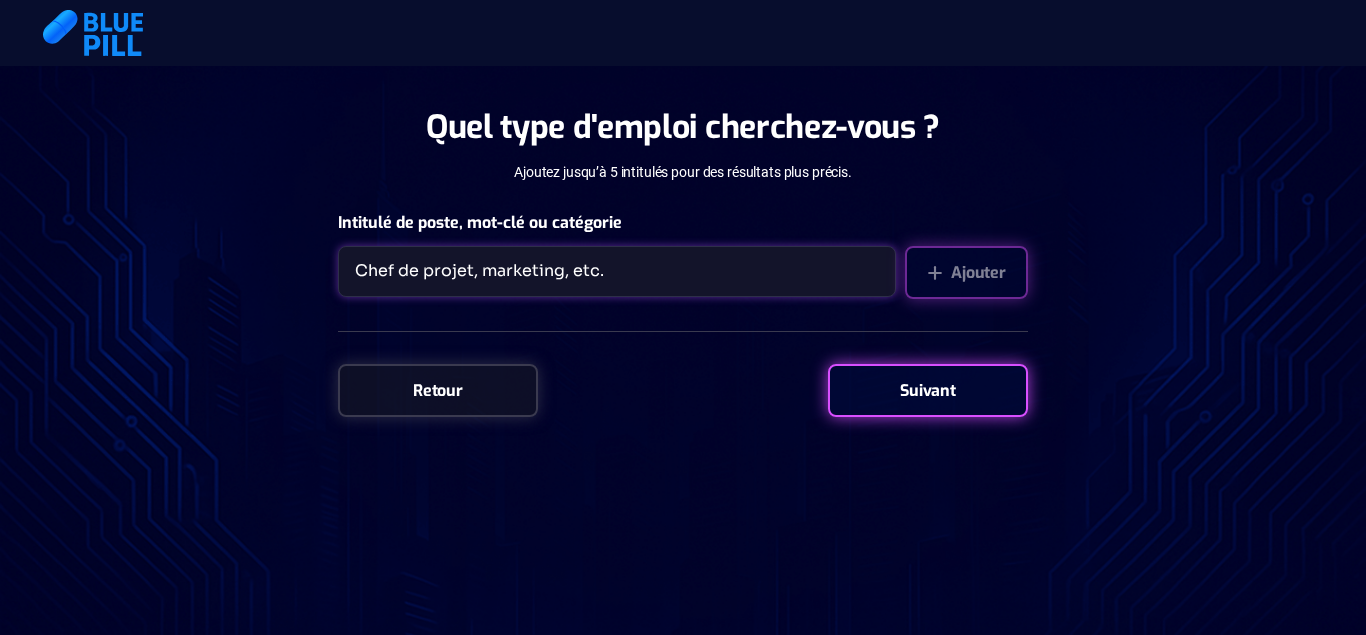click at bounding box center (617, 271) 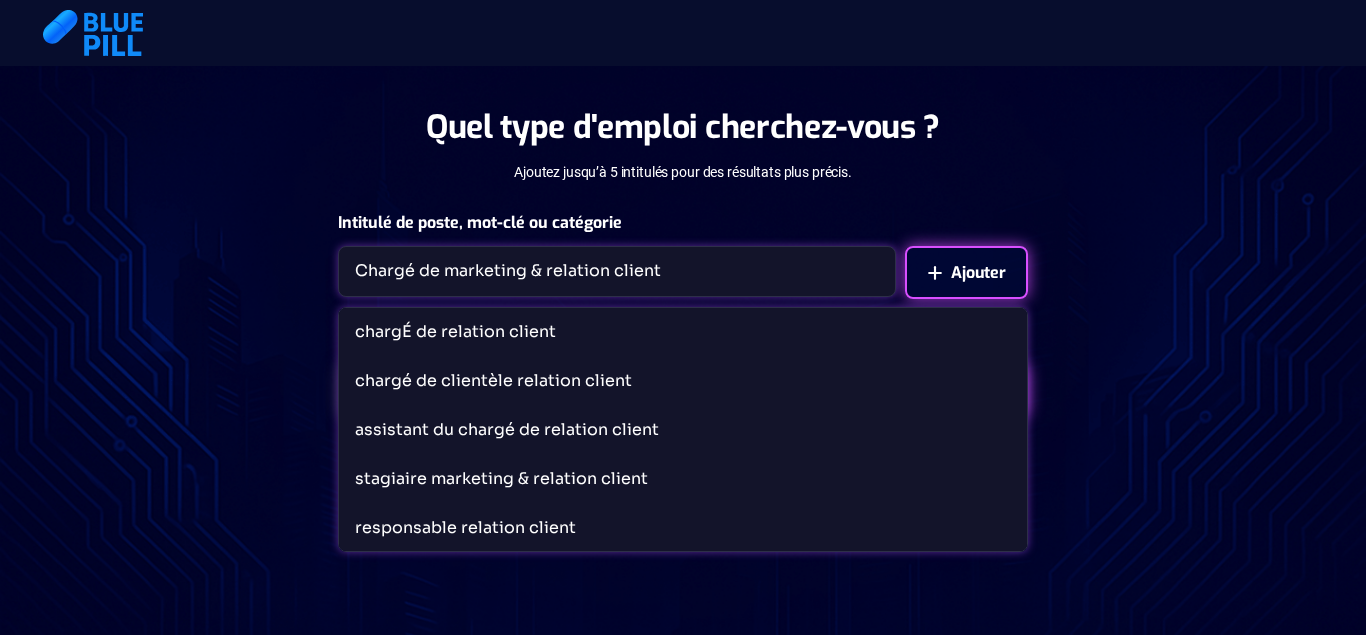 type on "Chargé de marketing & relation client" 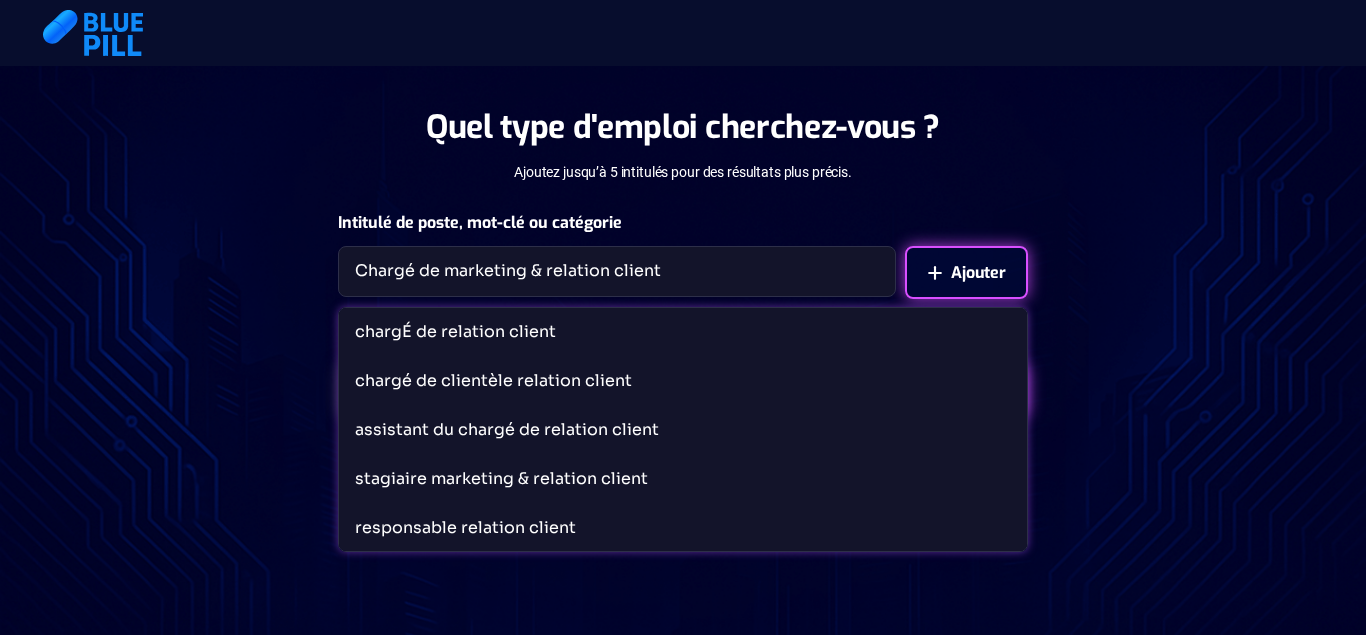 click on "Ajouter" at bounding box center (966, 272) 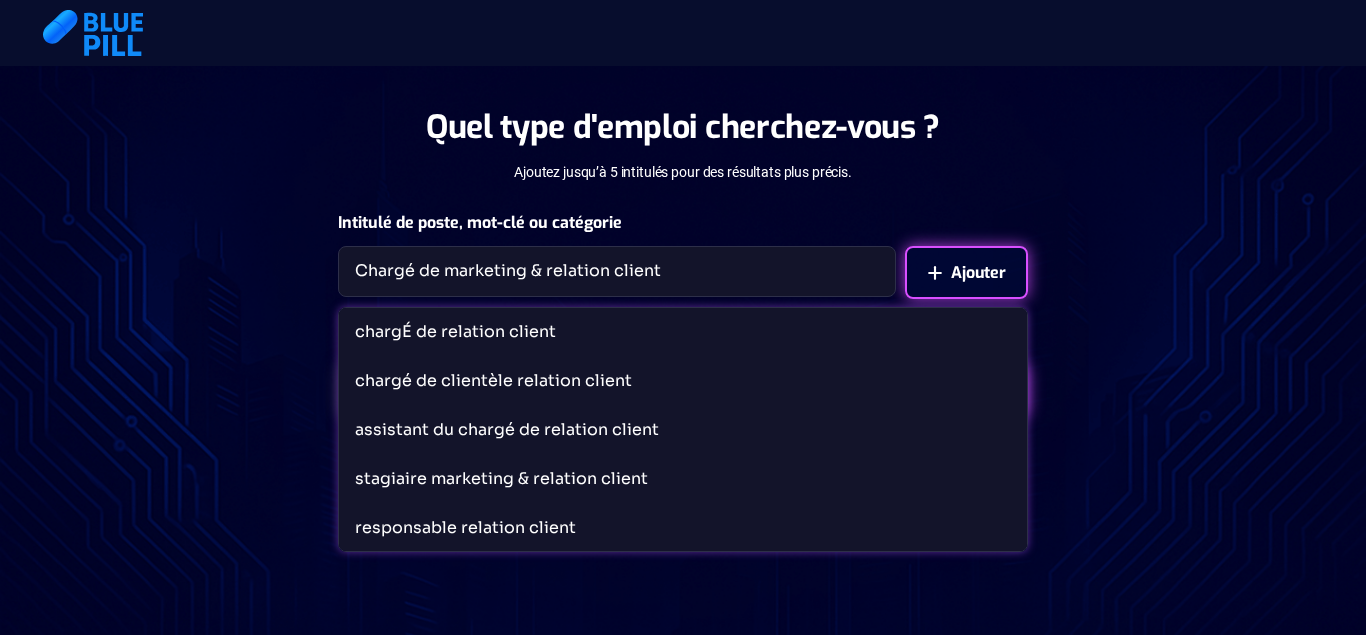type 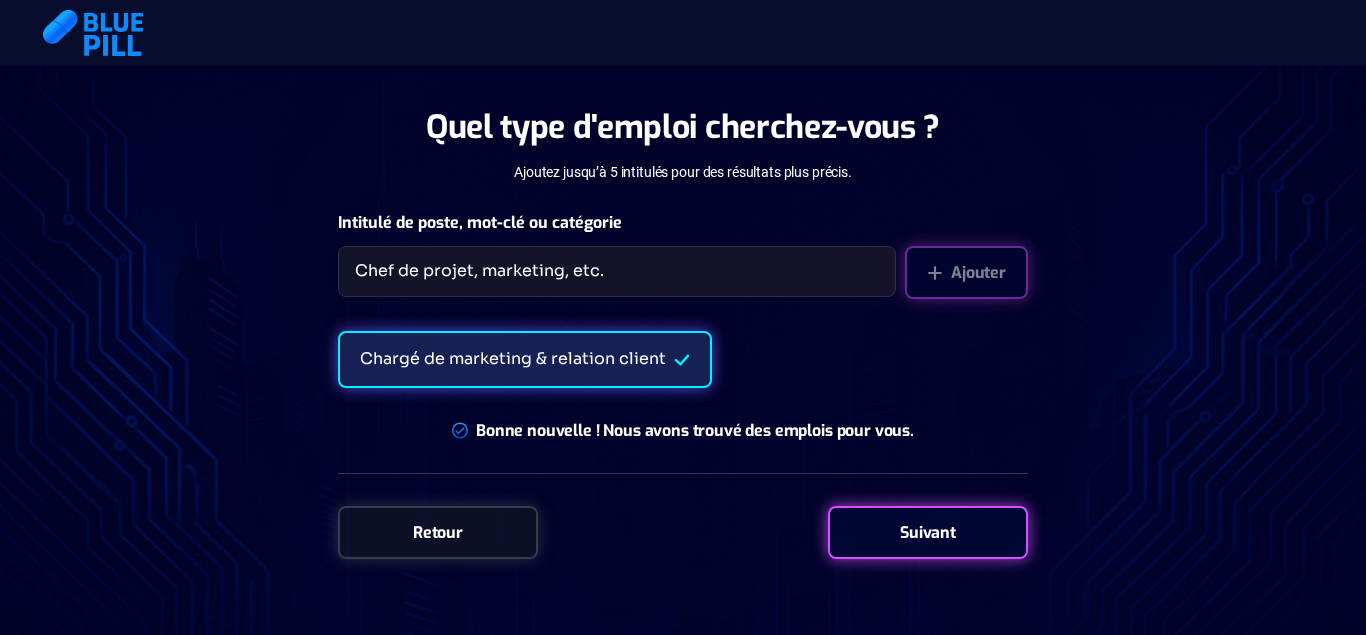 click on "Suivant" at bounding box center [928, 532] 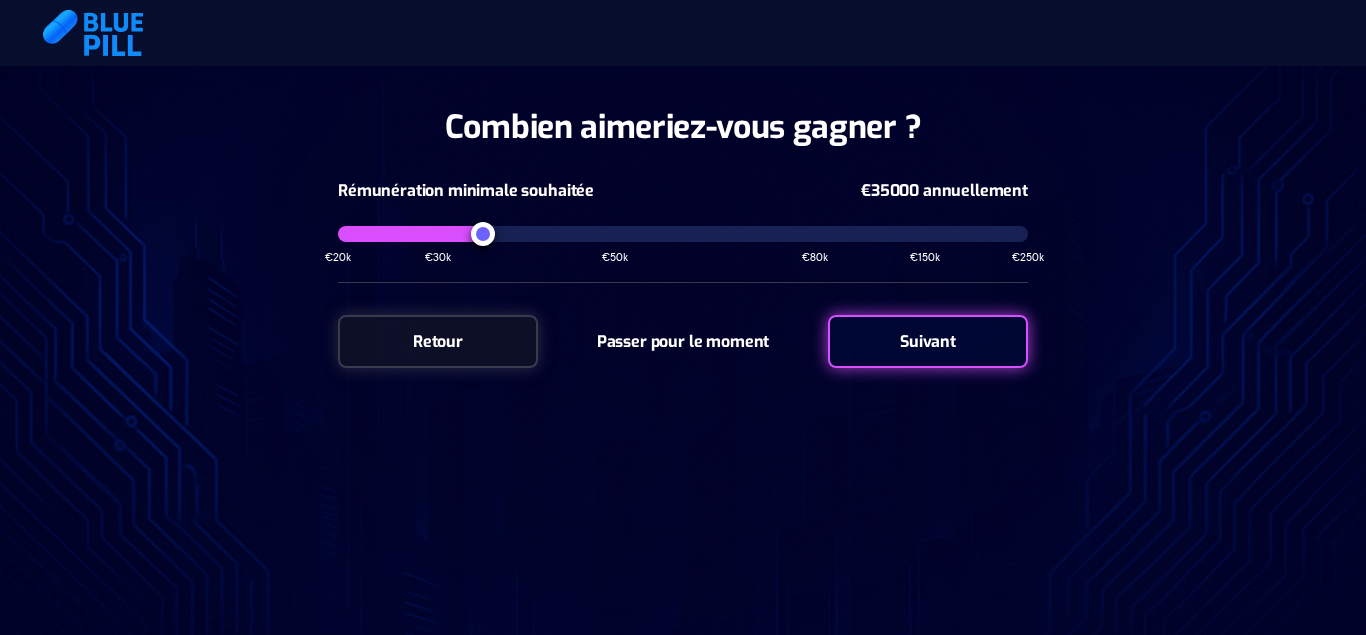 click on "Passer pour le moment" at bounding box center (683, 341) 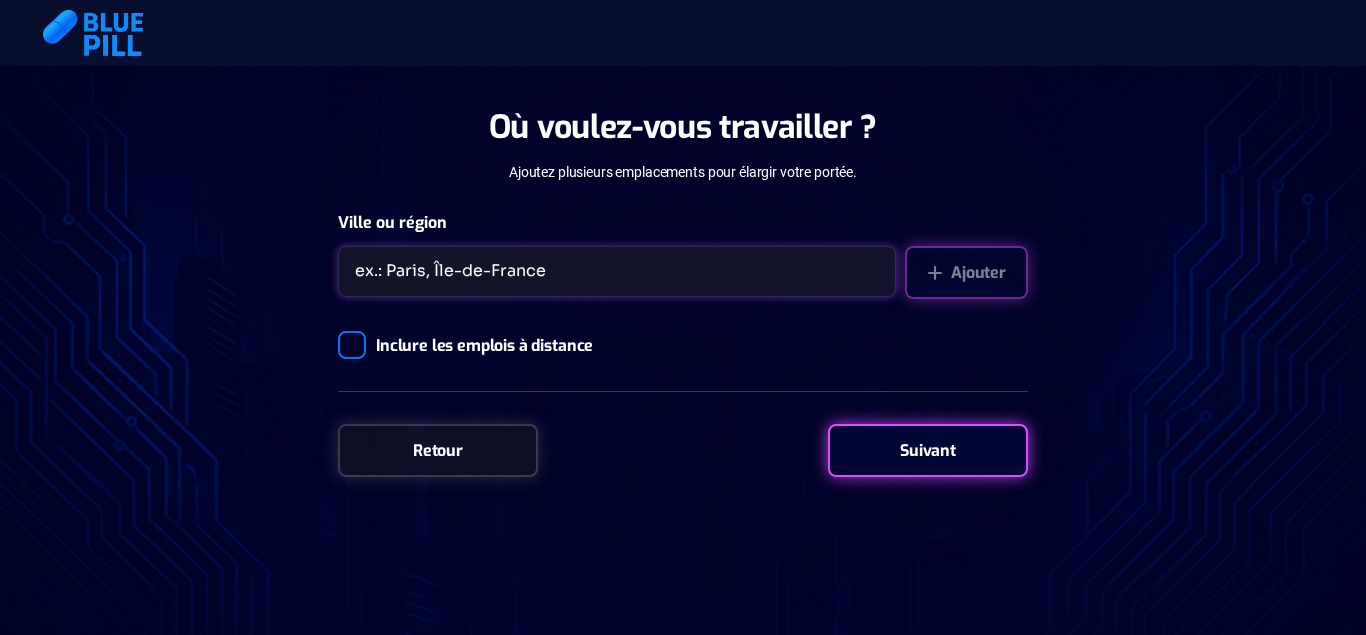 click at bounding box center [617, 271] 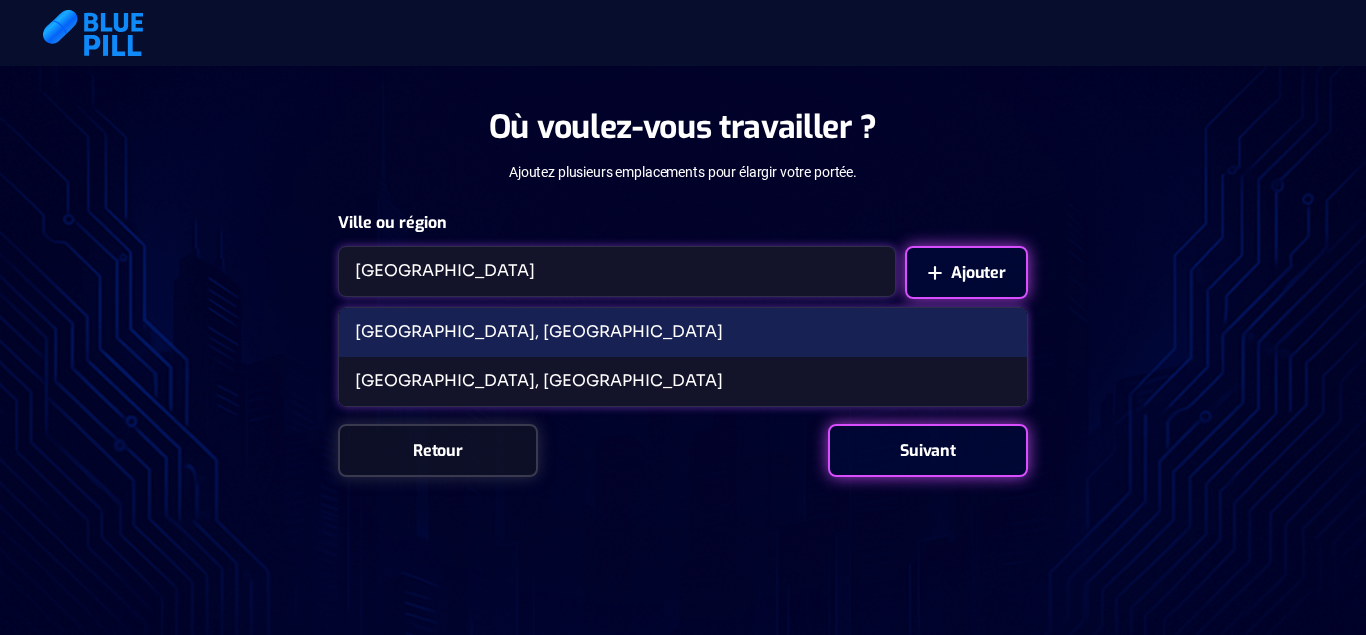 type on "[GEOGRAPHIC_DATA]" 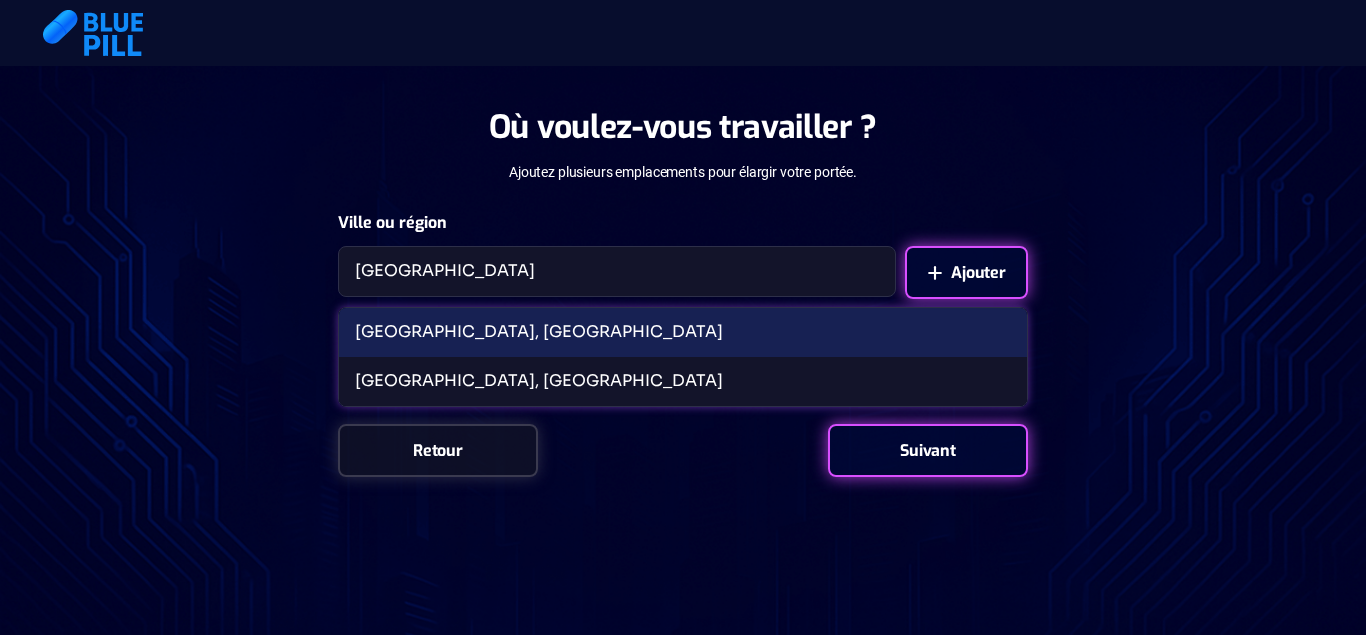 click on "[GEOGRAPHIC_DATA], [GEOGRAPHIC_DATA]" at bounding box center [683, 332] 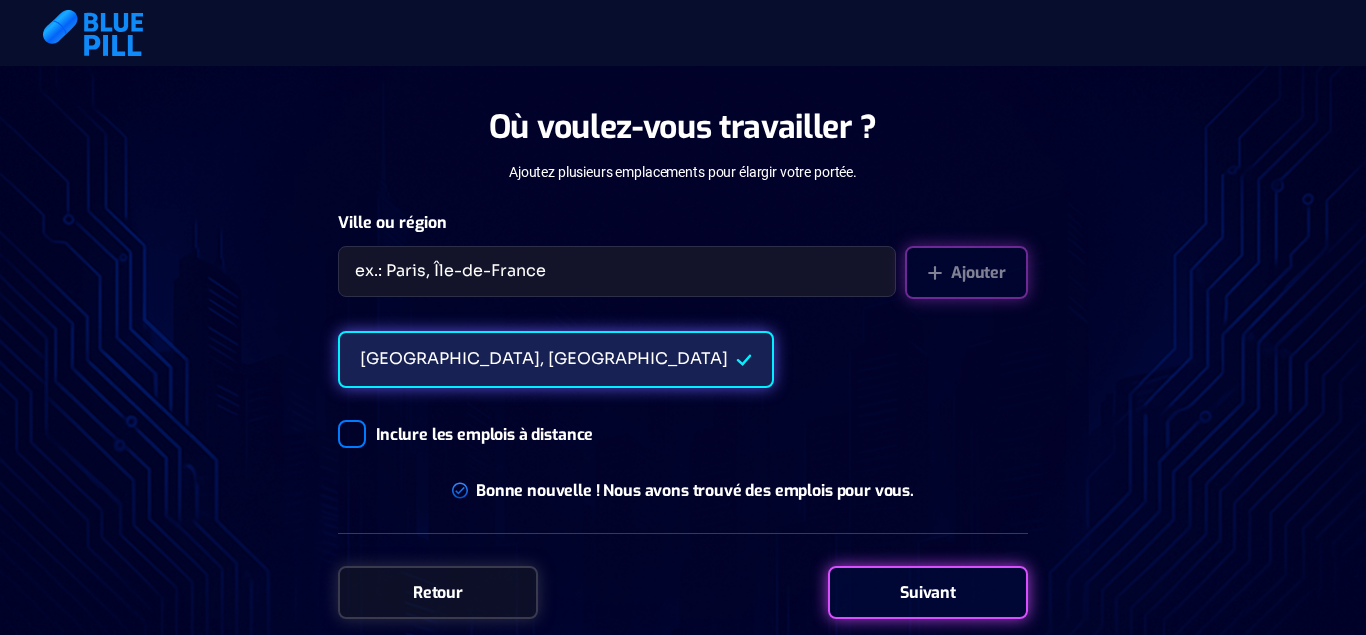 scroll, scrollTop: 25, scrollLeft: 0, axis: vertical 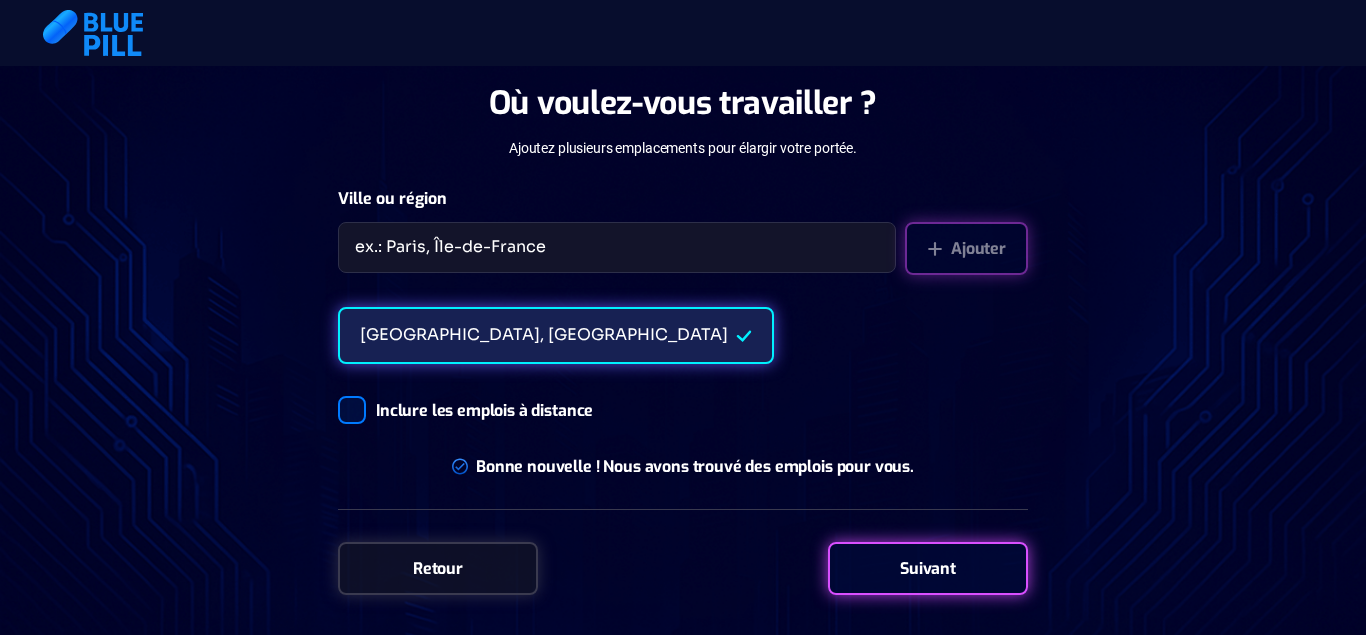click at bounding box center [352, 410] 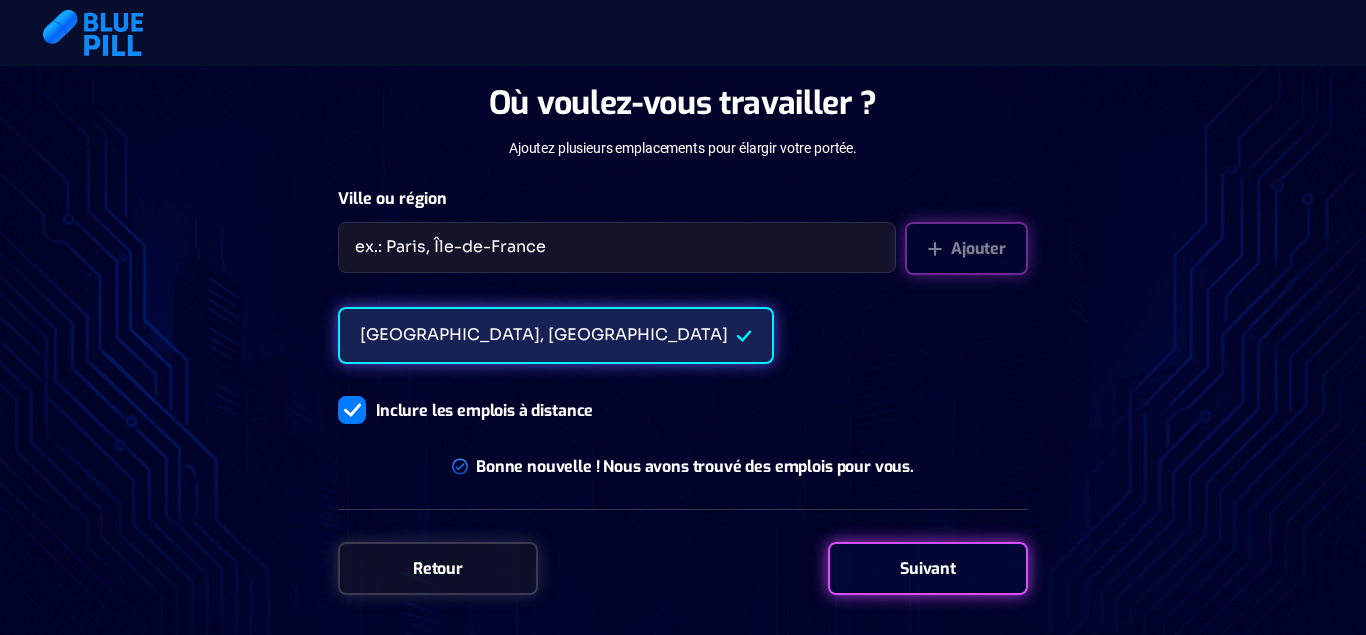 click on "Suivant" at bounding box center [928, 568] 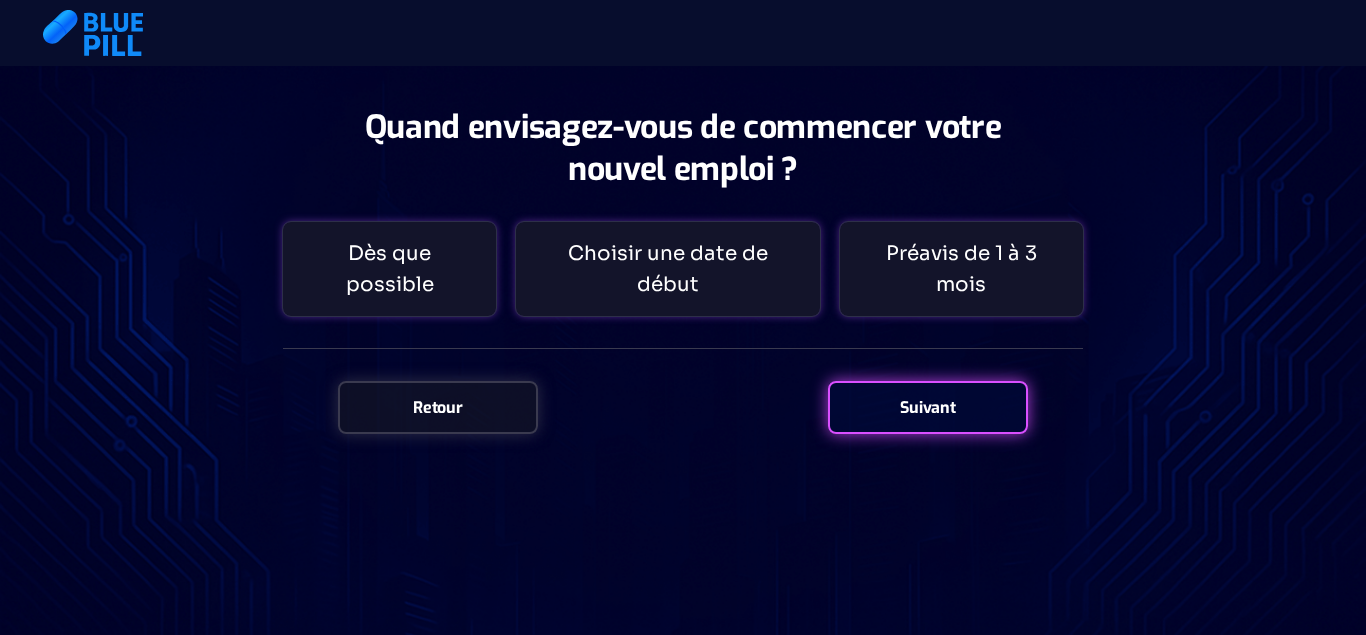 scroll, scrollTop: 0, scrollLeft: 0, axis: both 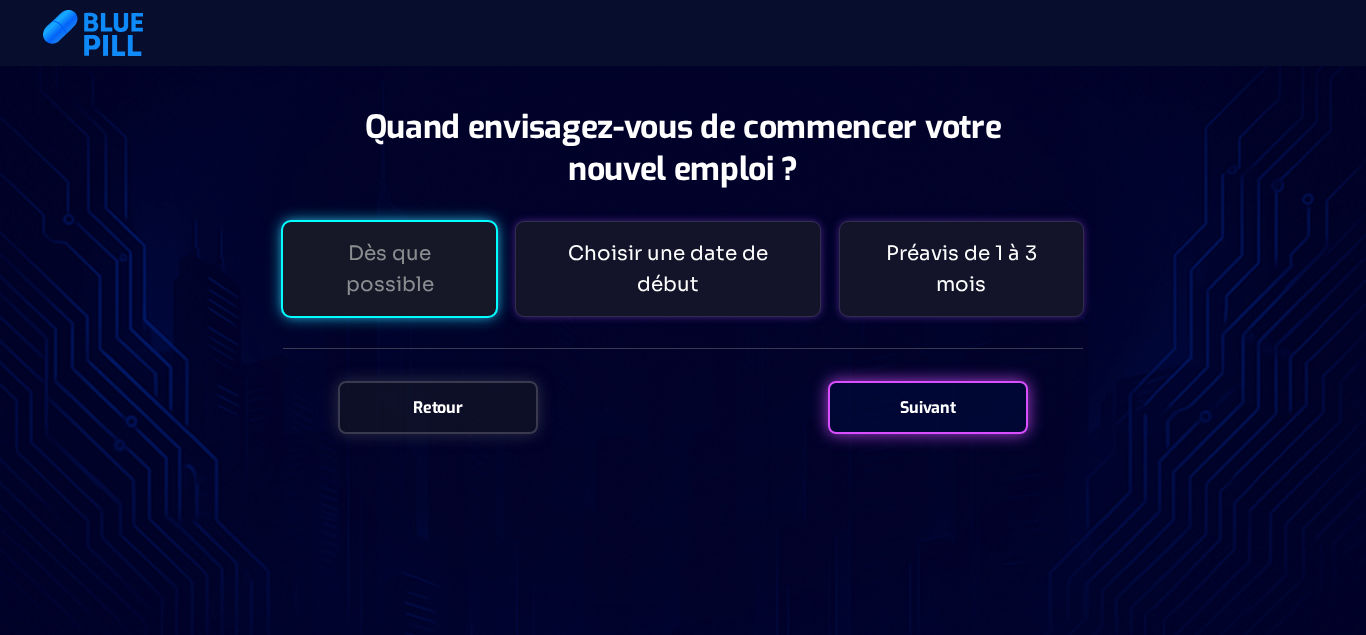 click on "Suivant" at bounding box center (928, 407) 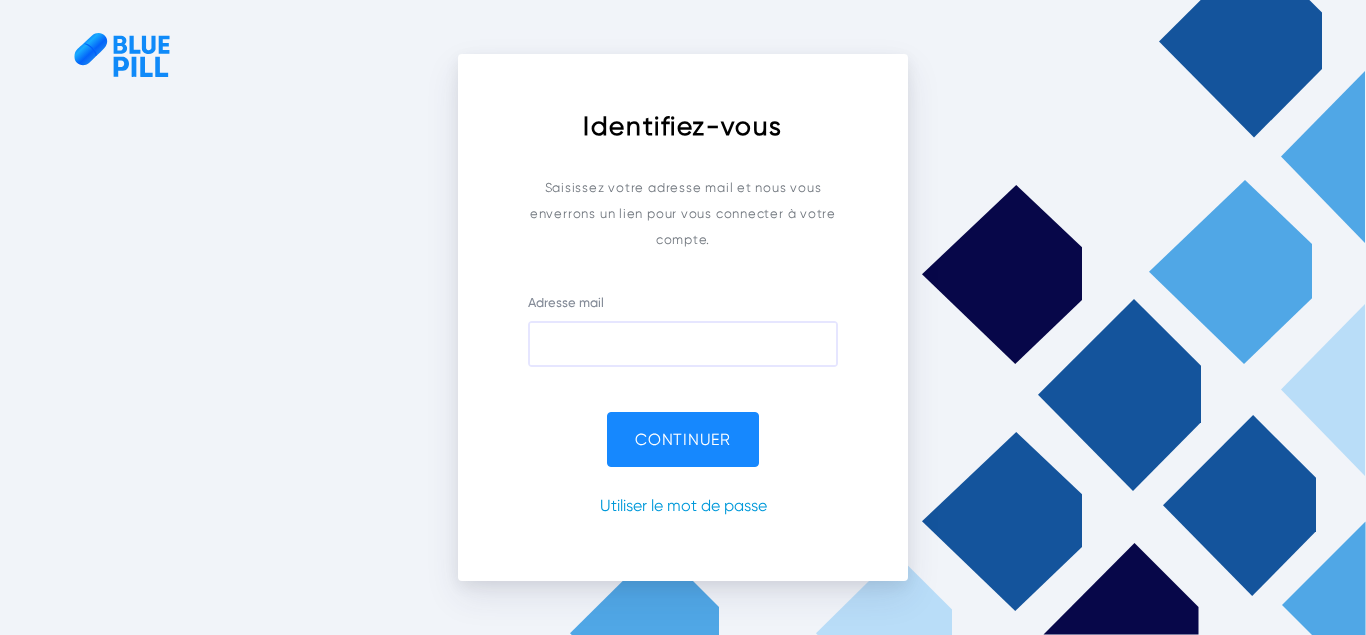 scroll, scrollTop: 0, scrollLeft: 0, axis: both 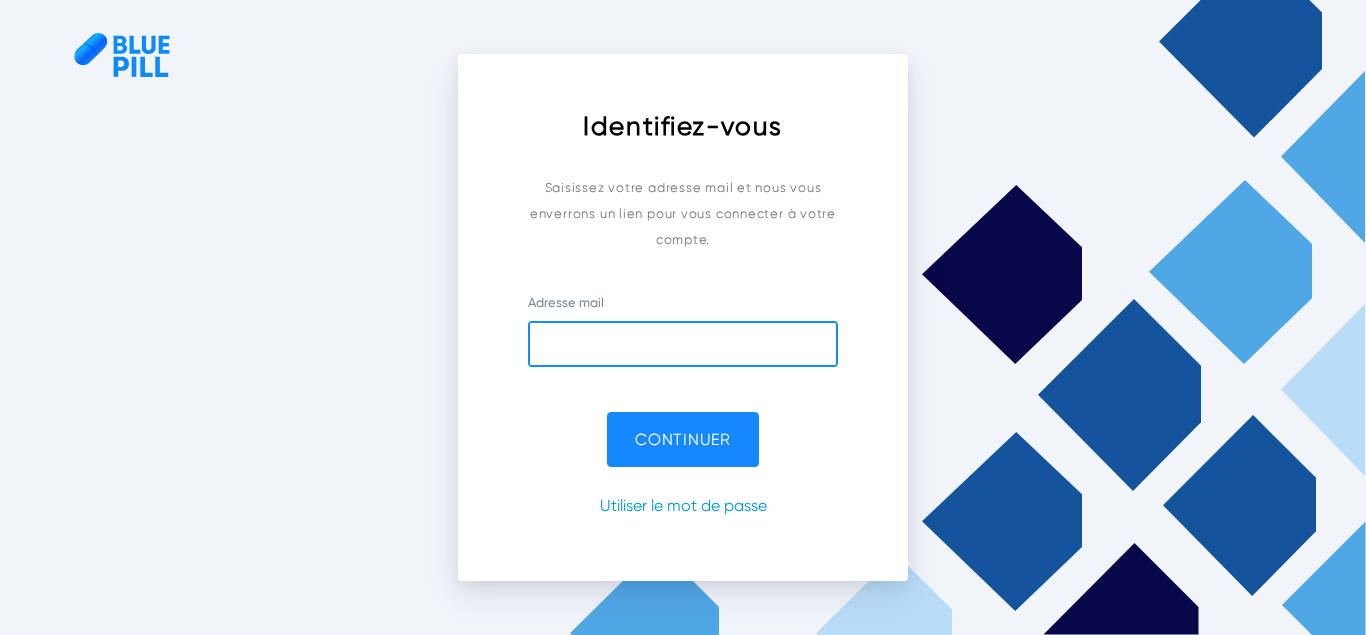 click on "Adresse mail" at bounding box center (683, 344) 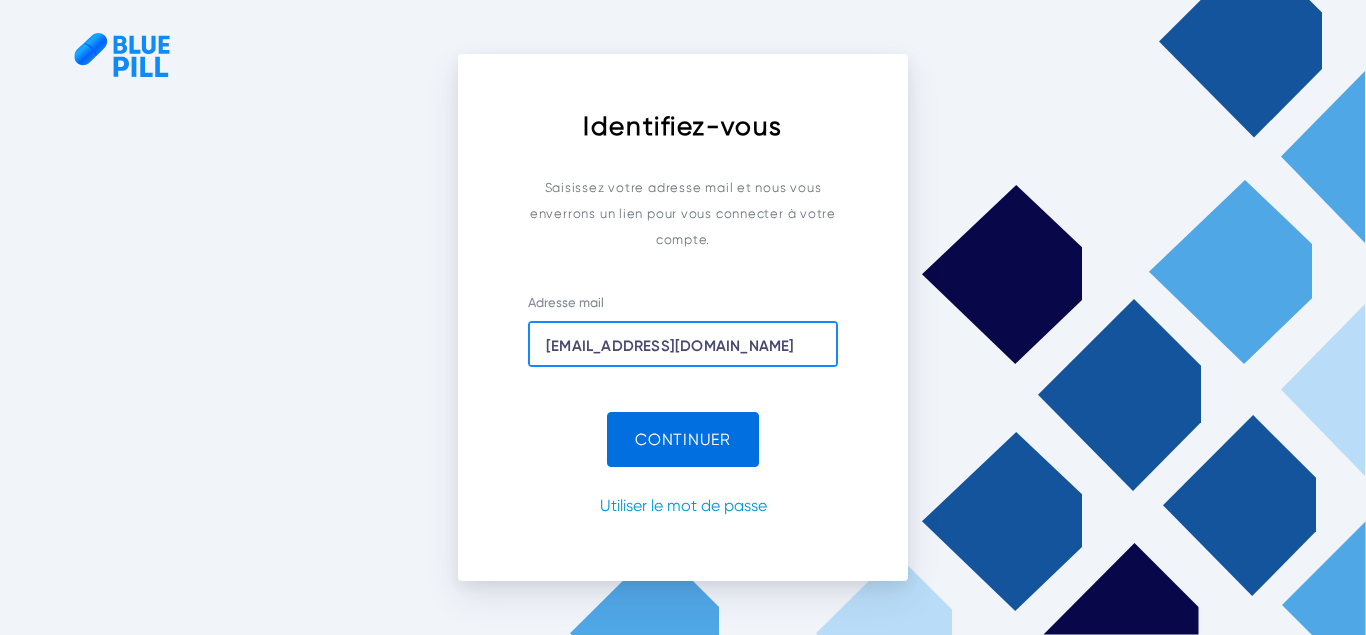 type on "bughaakhenaton@gmail.com" 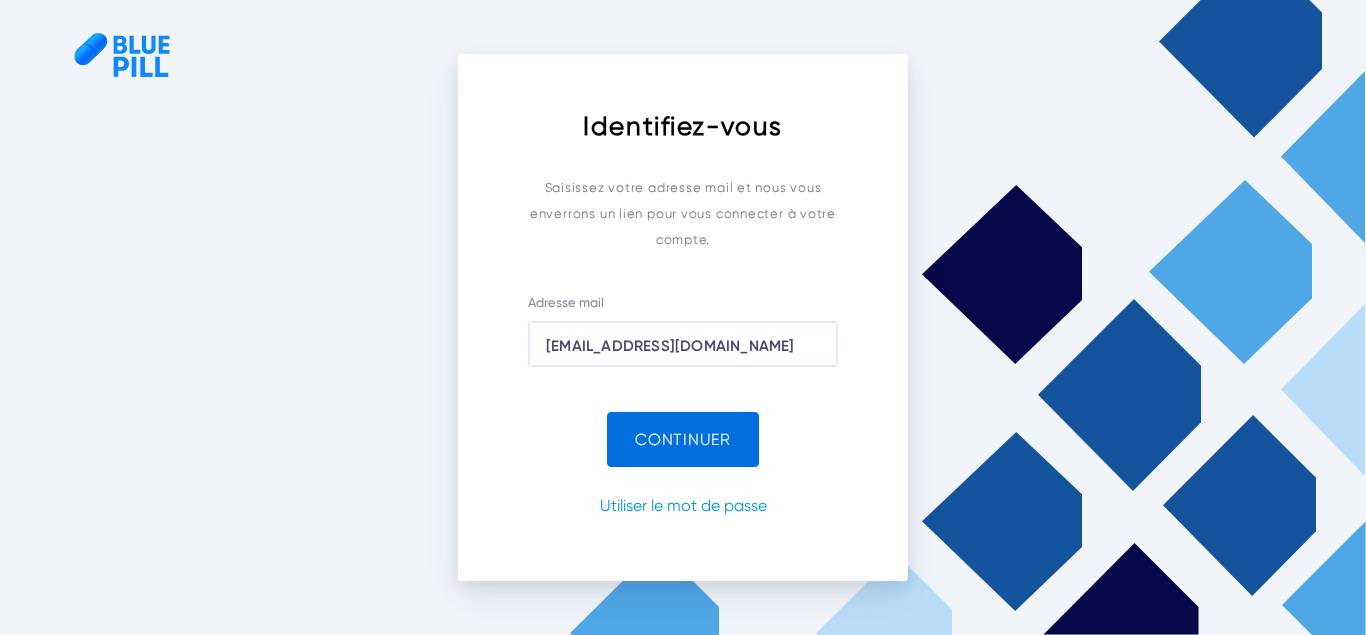 click on "Continuer" at bounding box center (683, 439) 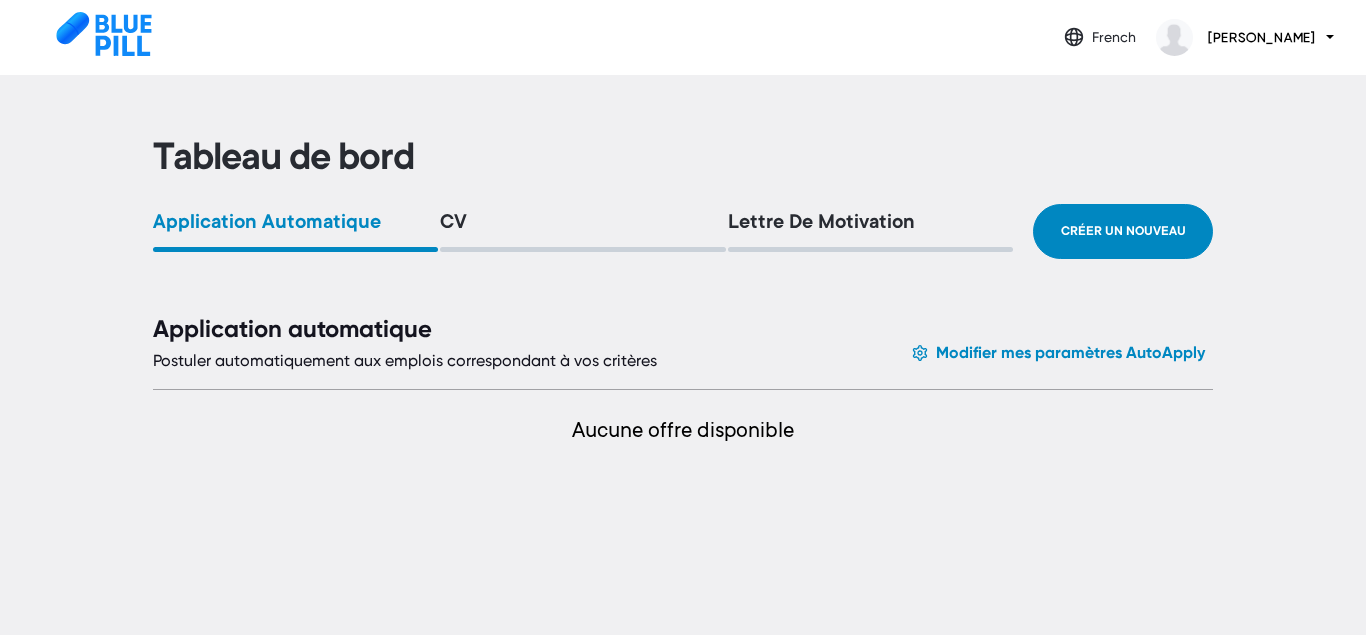 scroll, scrollTop: 0, scrollLeft: 0, axis: both 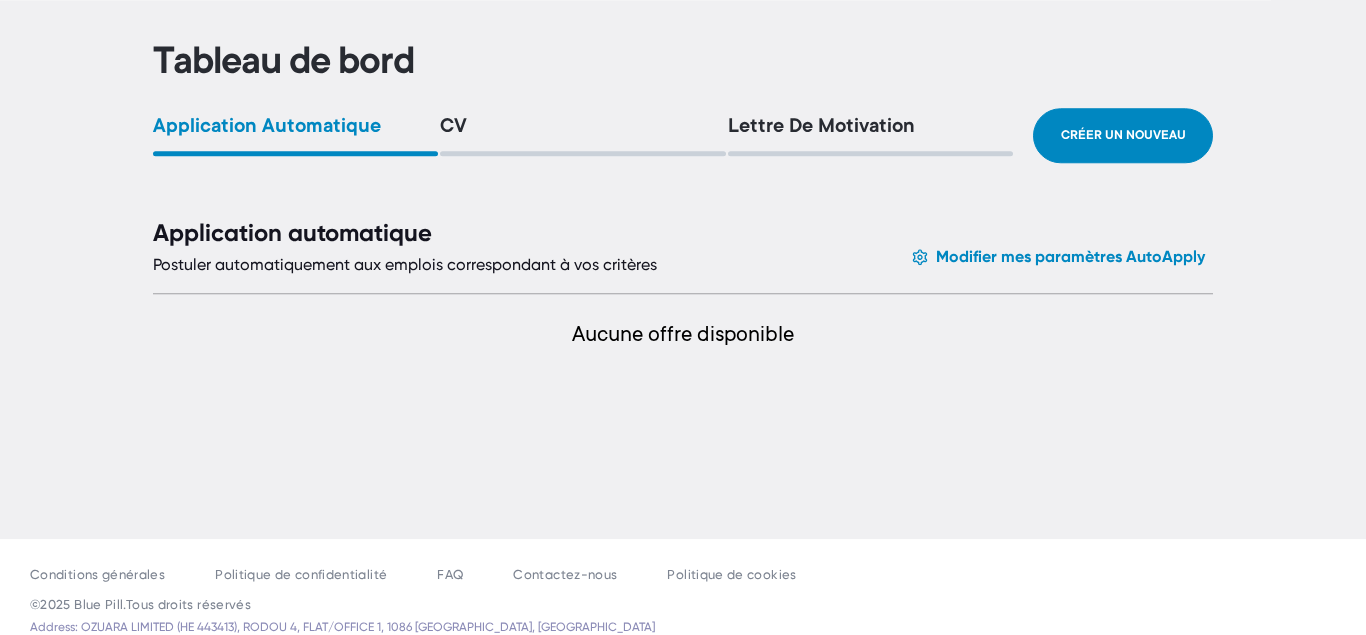 click on "CV" at bounding box center [582, 136] 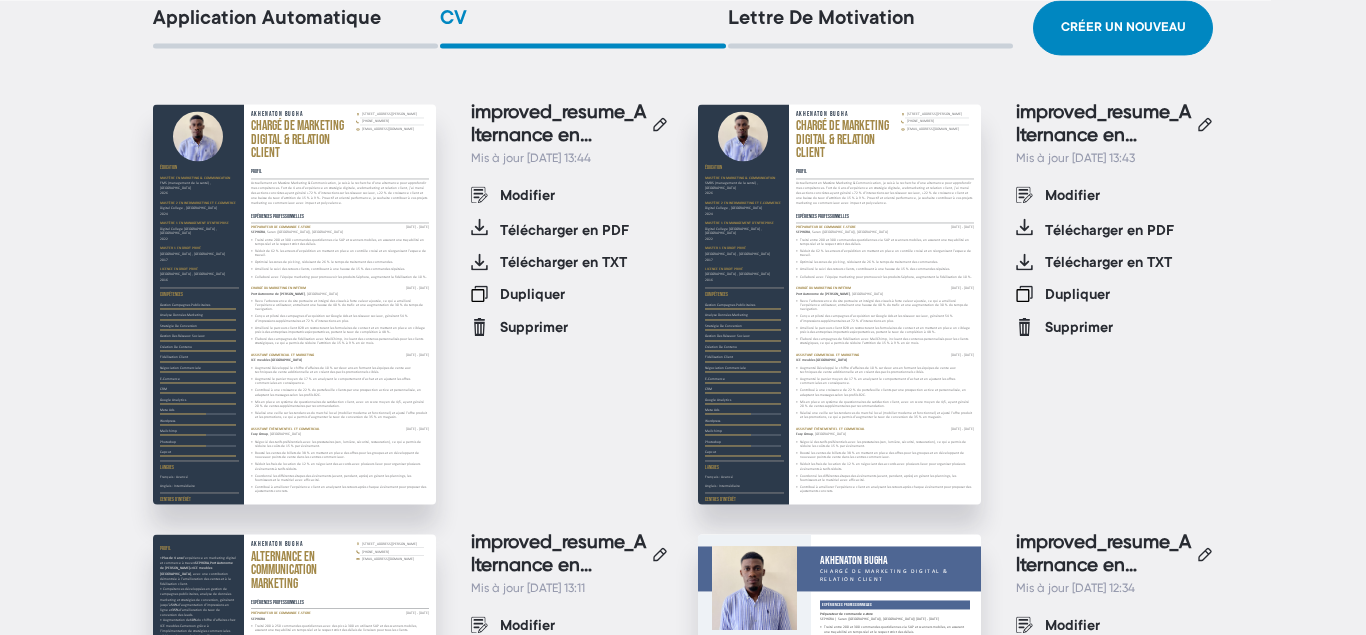 scroll, scrollTop: 209, scrollLeft: 0, axis: vertical 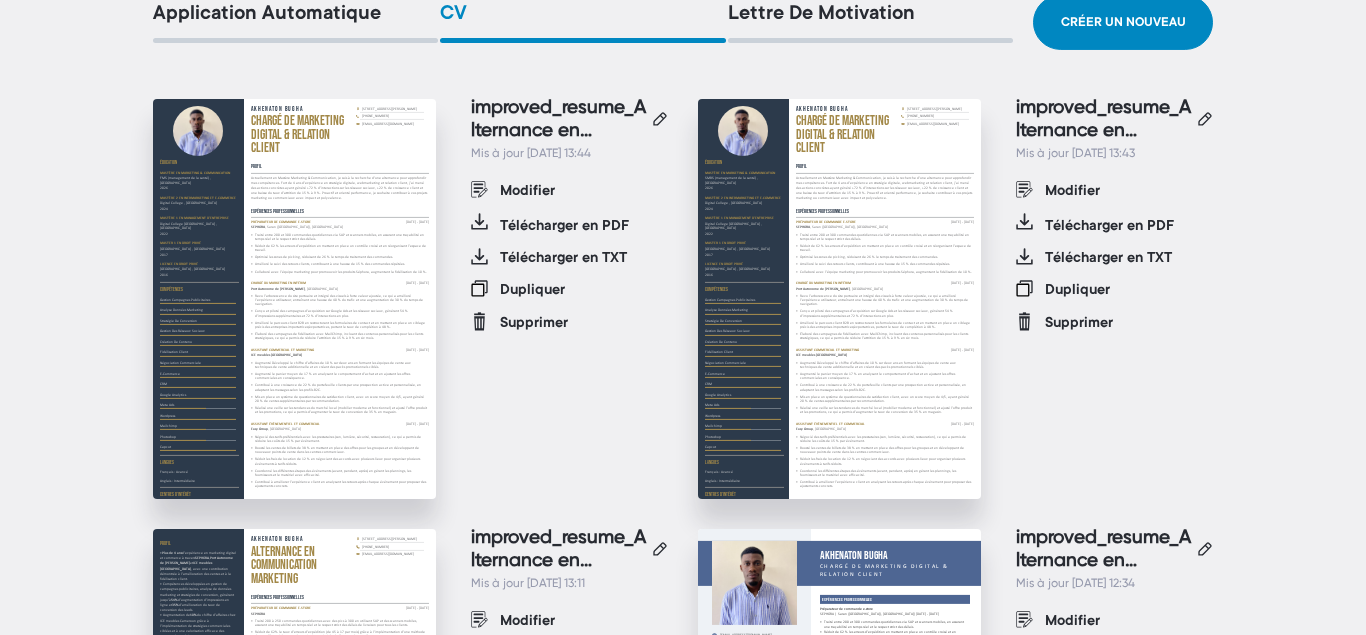 click on "Chargé de marketing digital & relation client" at bounding box center (302, 136) 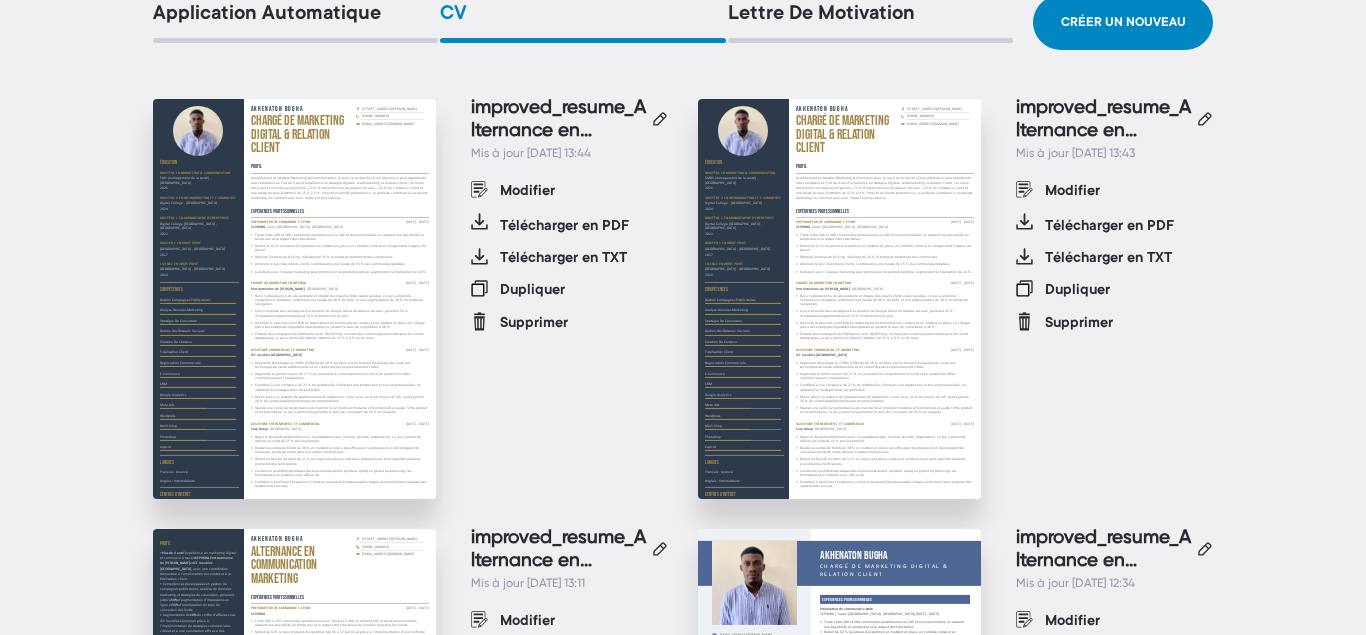 scroll, scrollTop: 0, scrollLeft: 0, axis: both 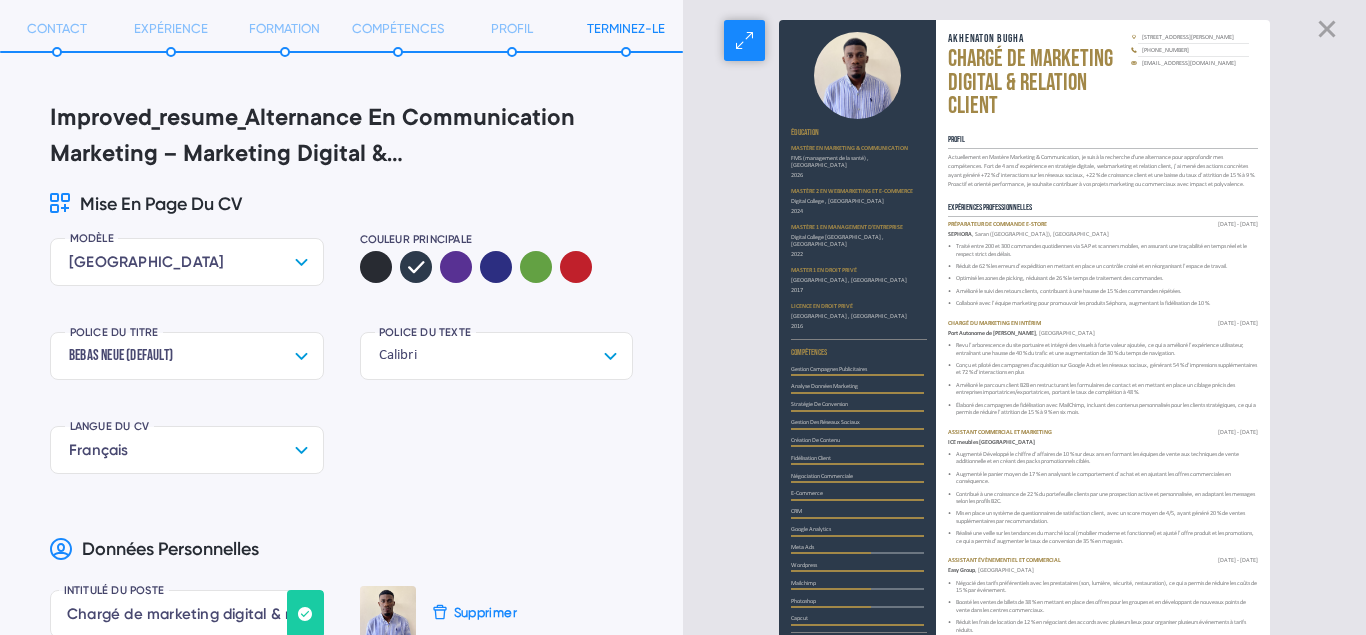 click on "Chargé de marketing digital & relation client" at bounding box center (1038, 84) 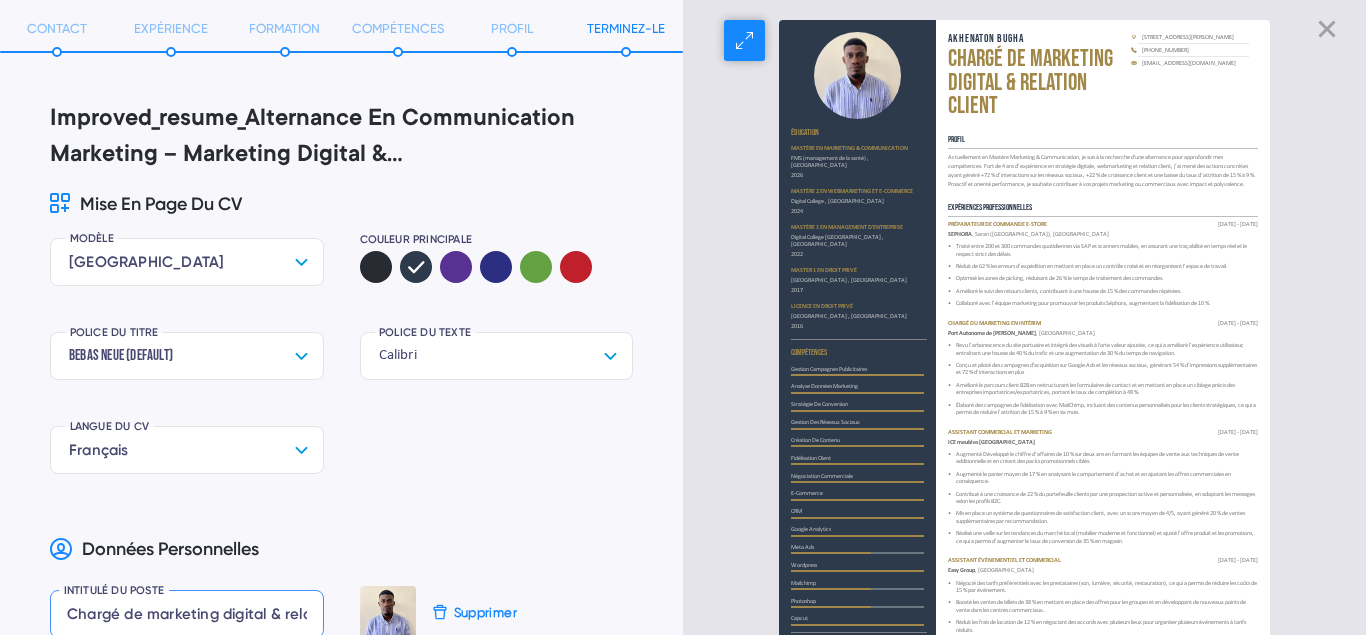 scroll, scrollTop: 0, scrollLeft: 77, axis: horizontal 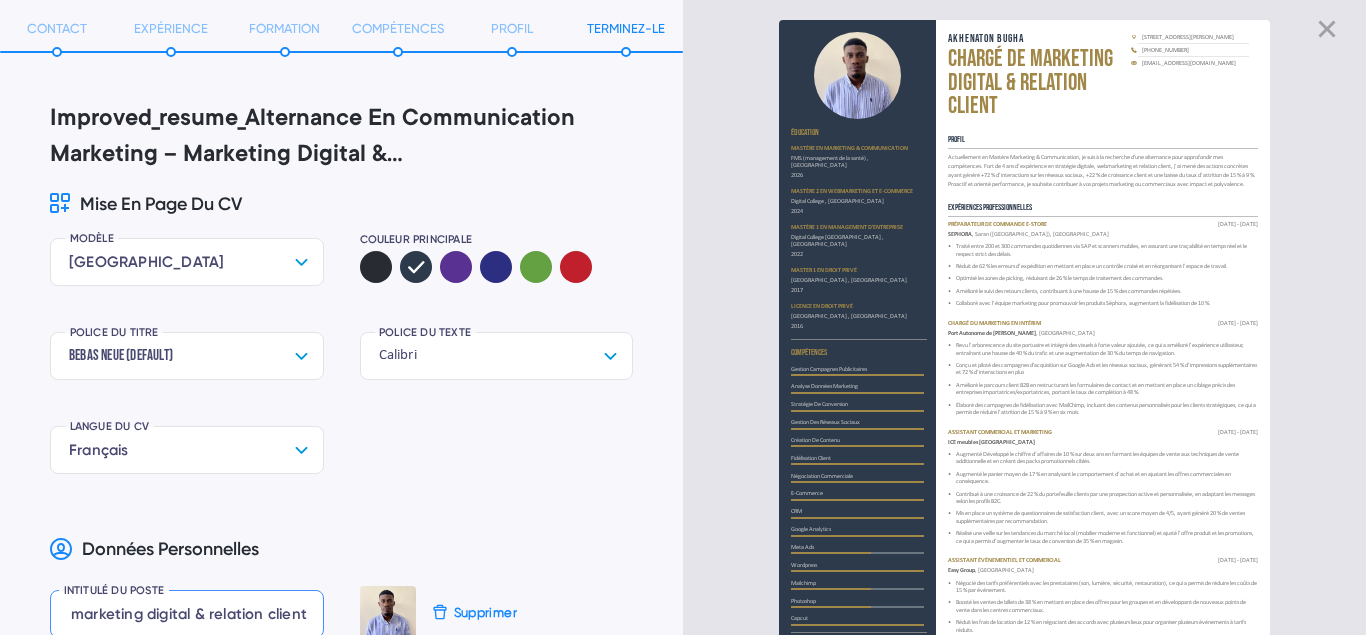 click on "Chargé de marketing digital & relation client" at bounding box center (187, 614) 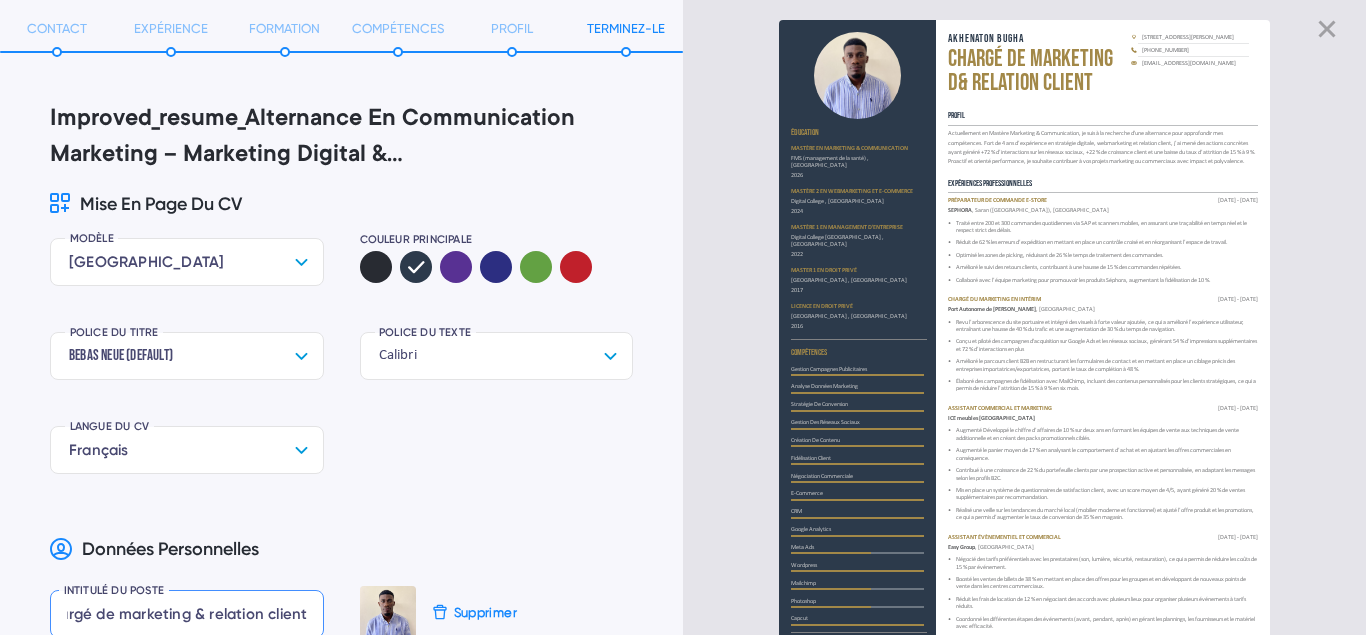 scroll, scrollTop: 0, scrollLeft: 28, axis: horizontal 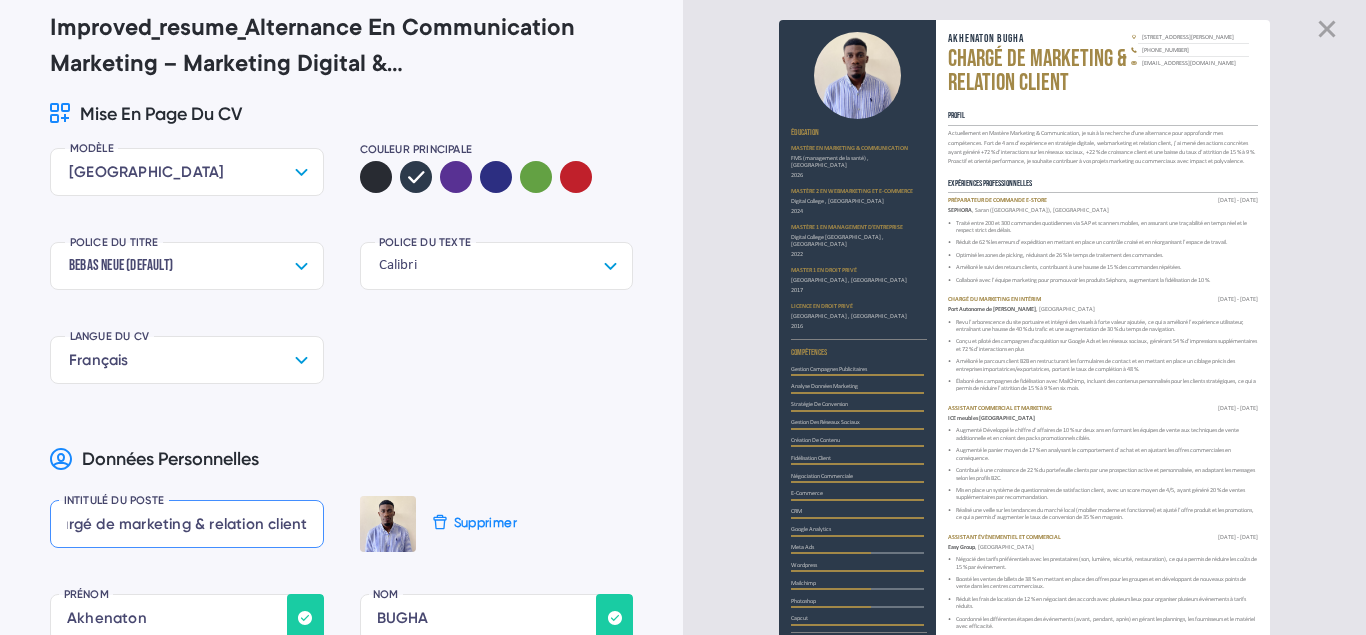 click on "Chargé de marketing & relation client" at bounding box center (187, 524) 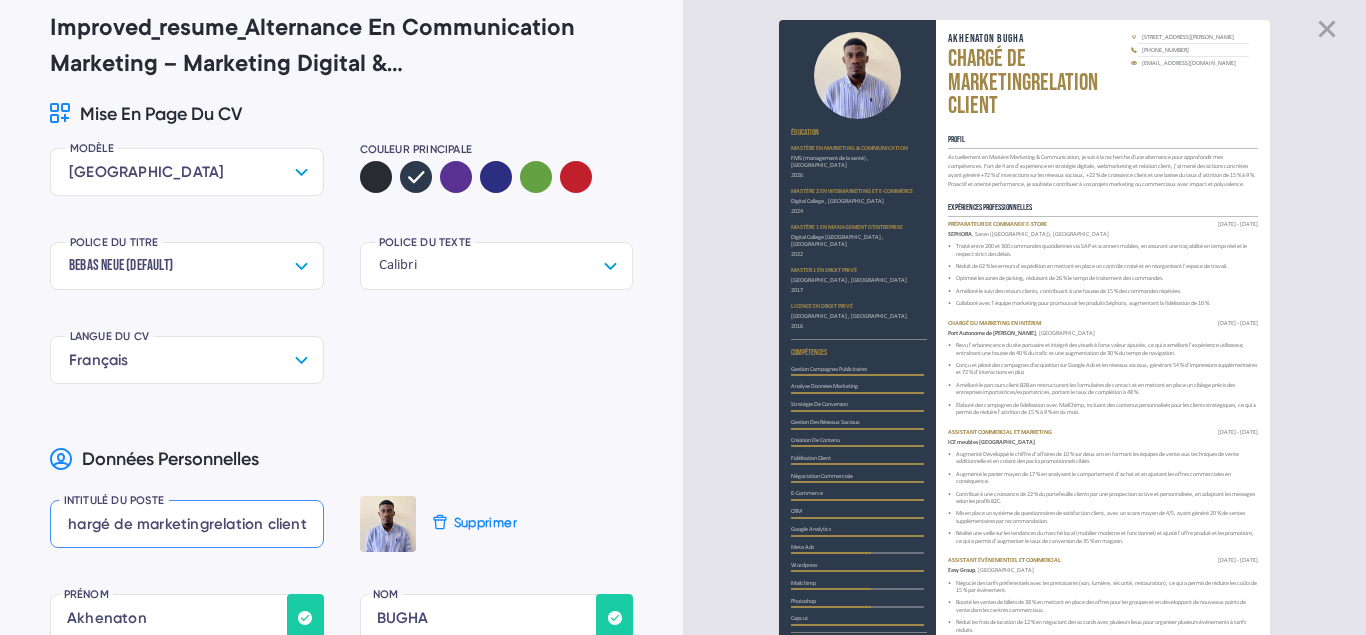 scroll, scrollTop: 0, scrollLeft: 10, axis: horizontal 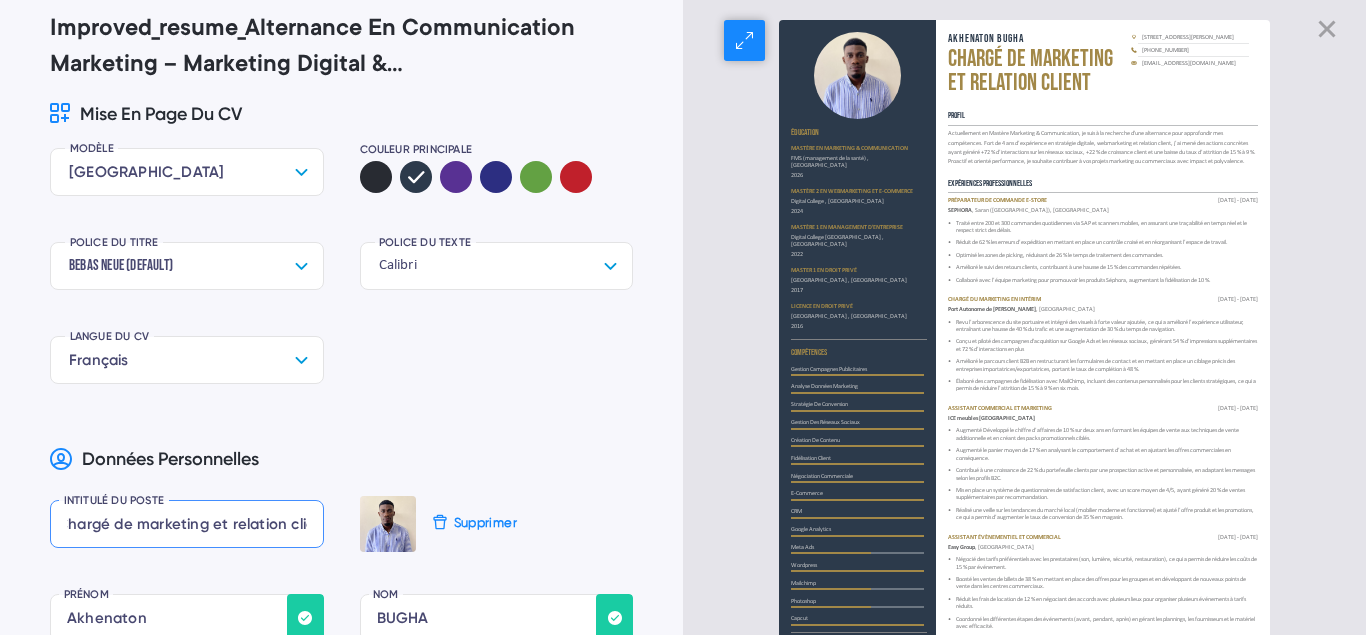 type on "Chargé de marketing et relation client" 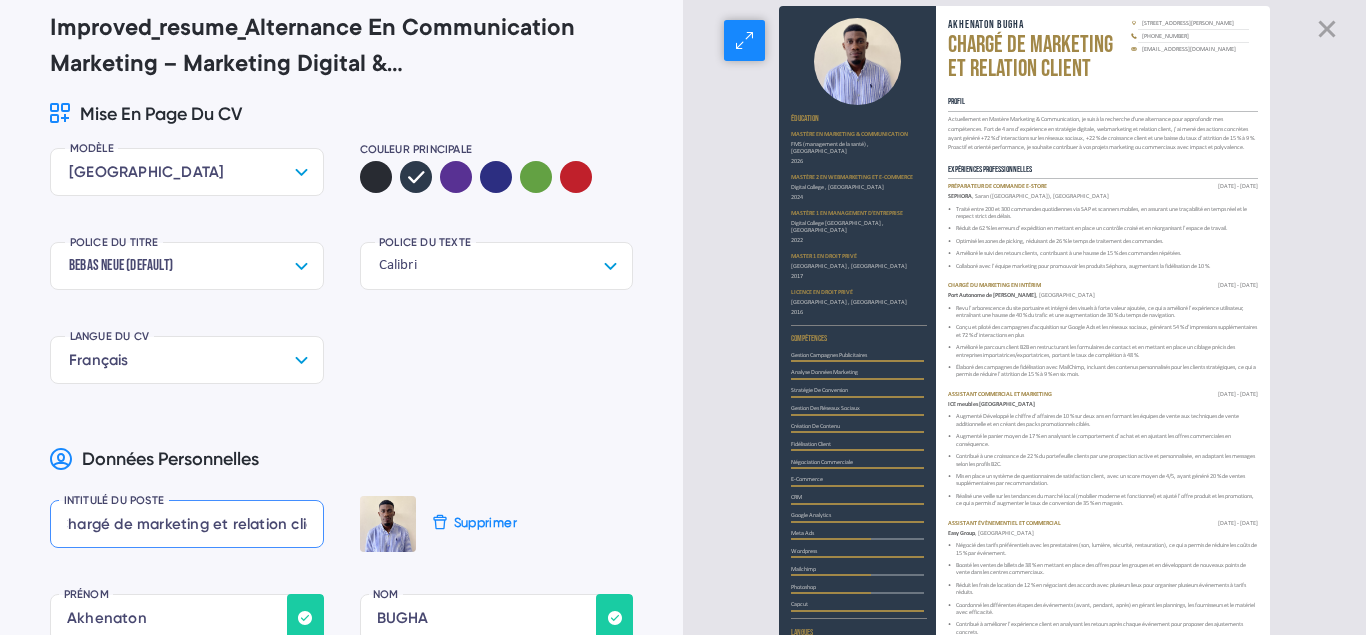 scroll, scrollTop: 7, scrollLeft: 0, axis: vertical 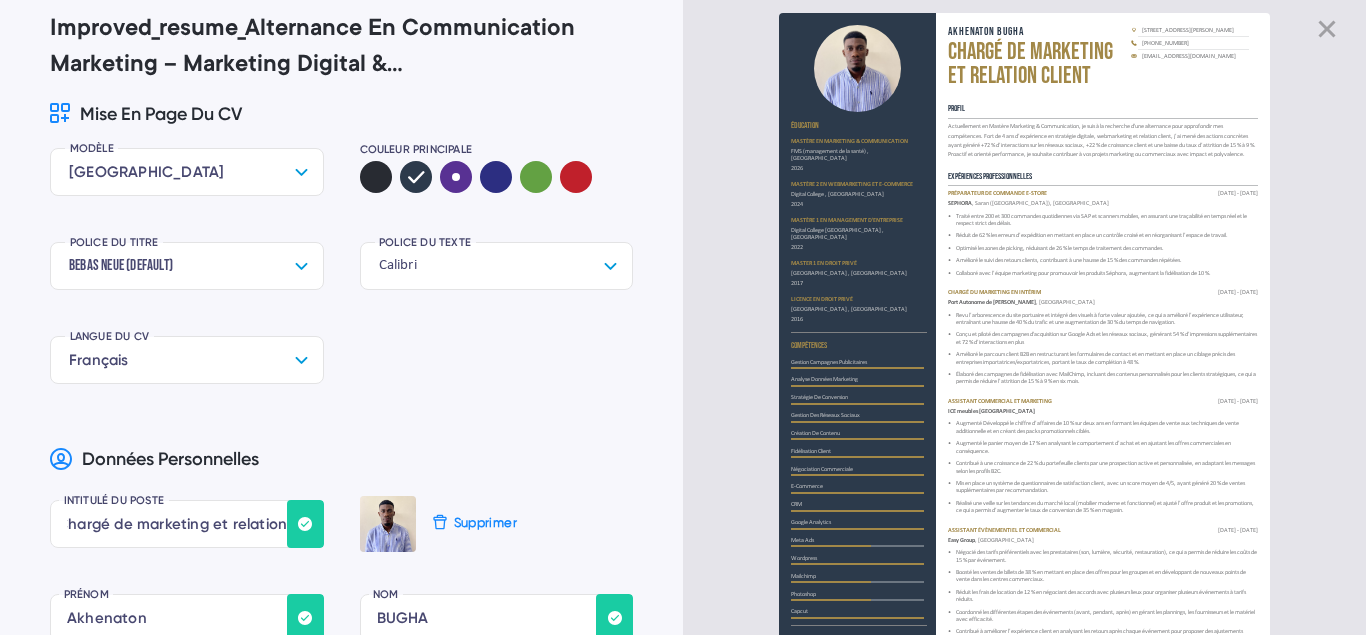 click at bounding box center [456, 177] 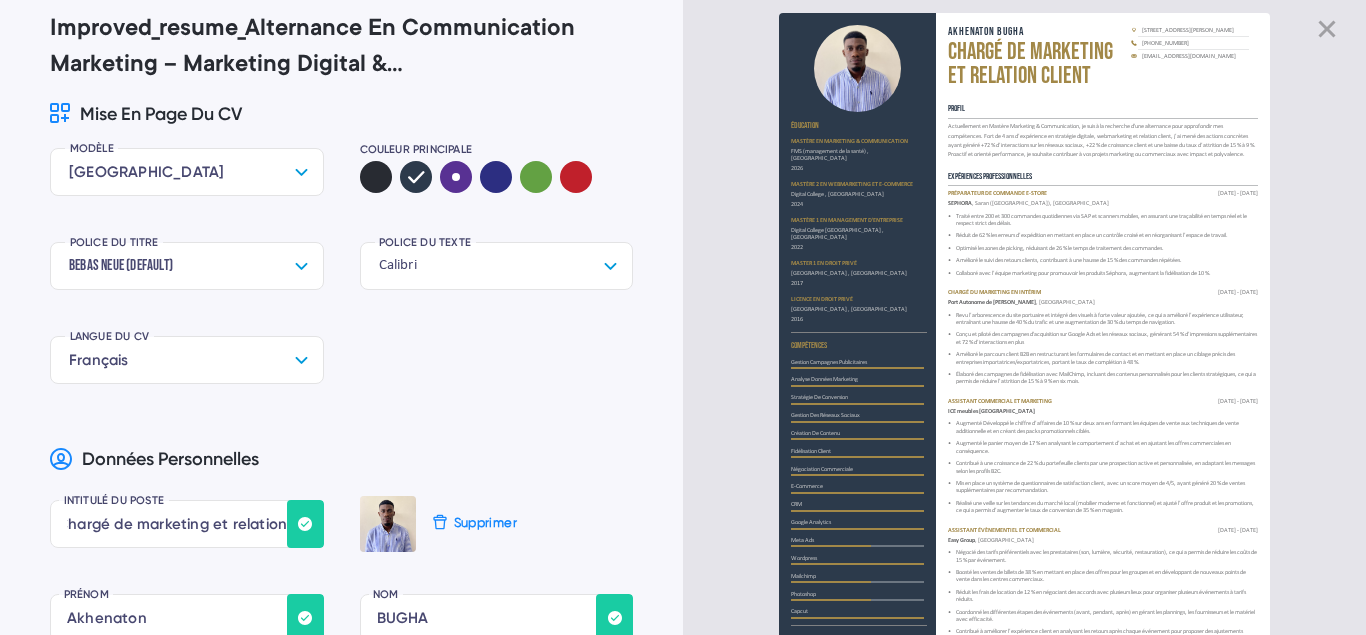 radio on "true" 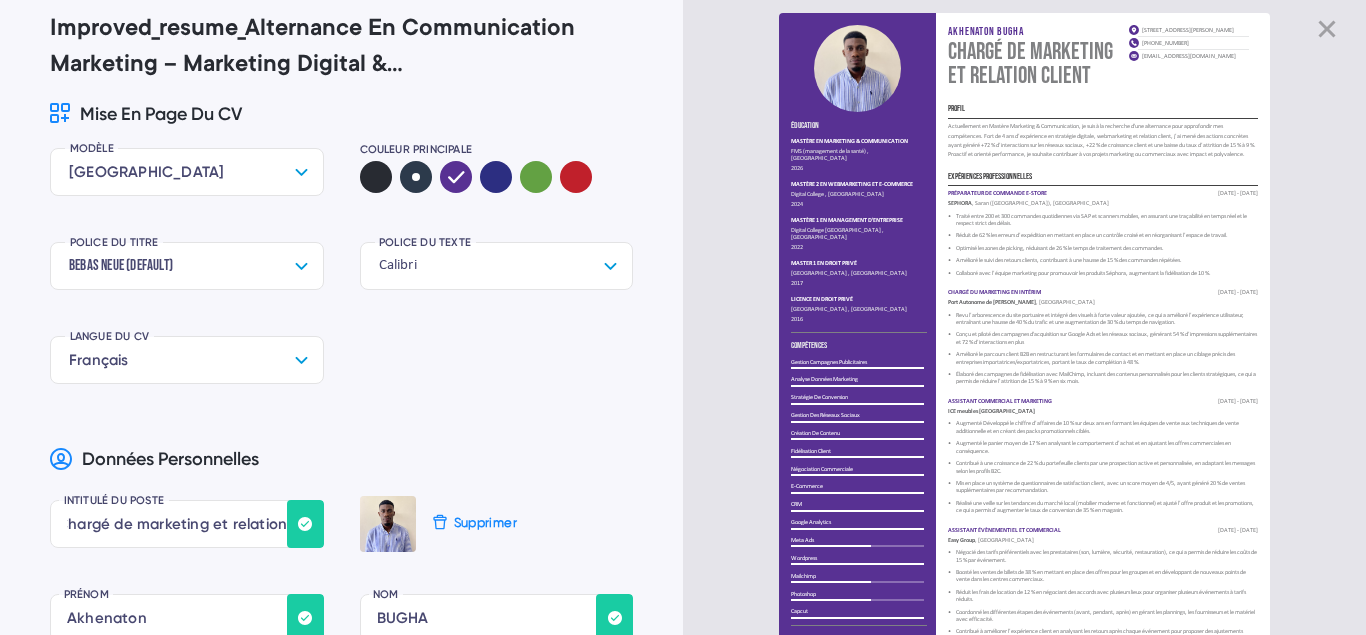 click at bounding box center (416, 177) 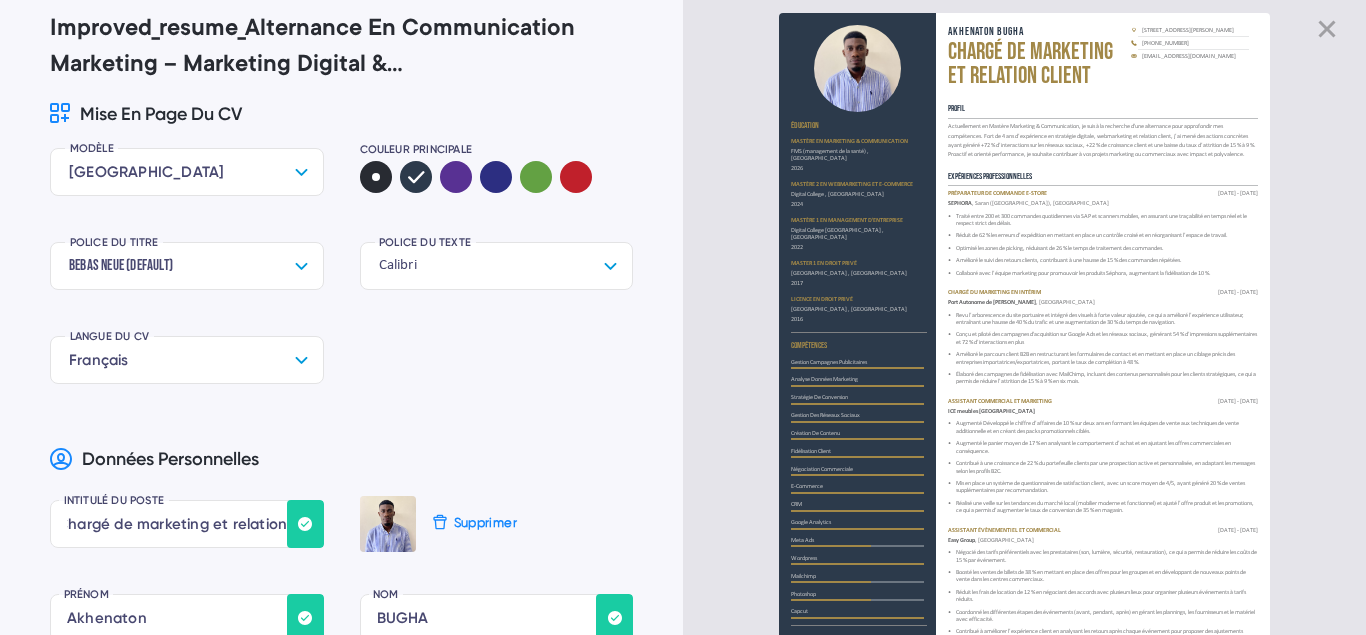 click at bounding box center (376, 177) 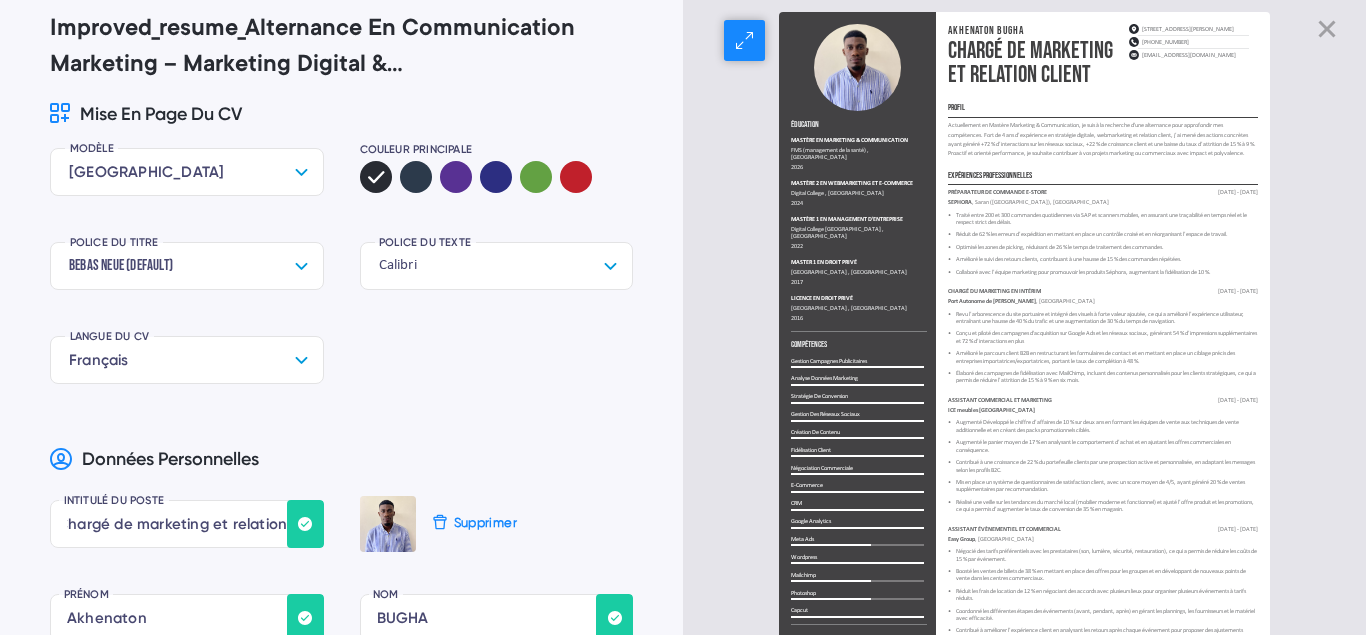 scroll, scrollTop: 7, scrollLeft: 0, axis: vertical 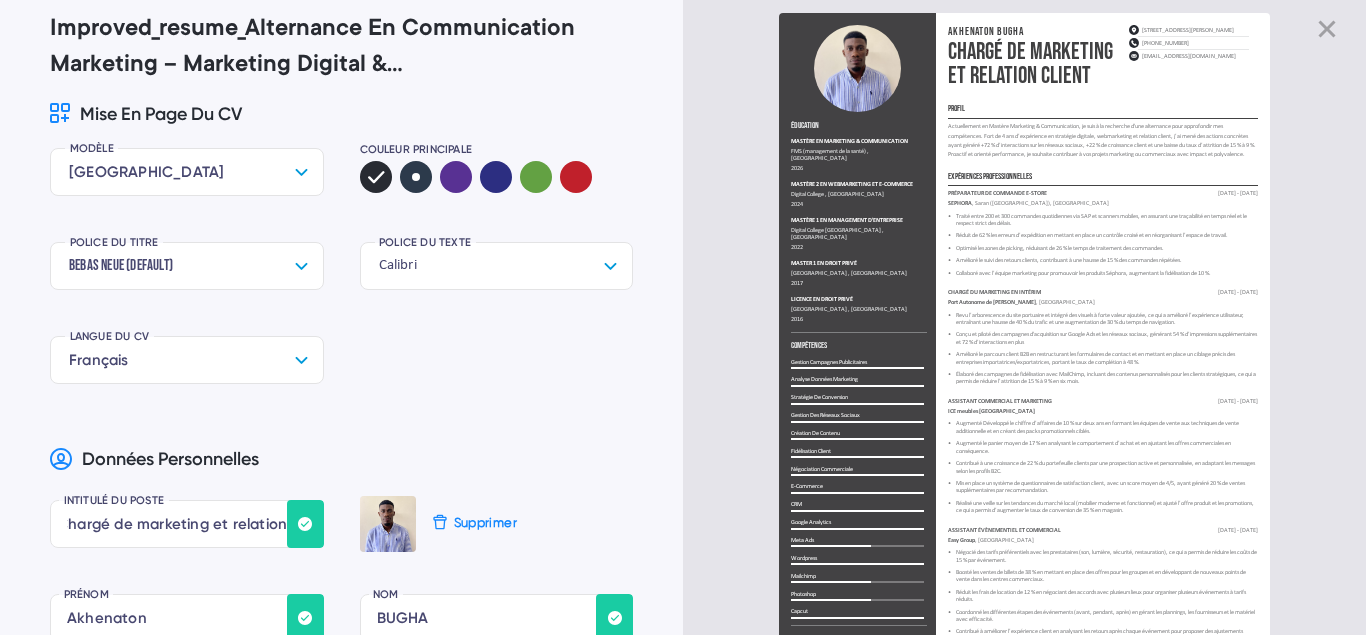 click at bounding box center [416, 177] 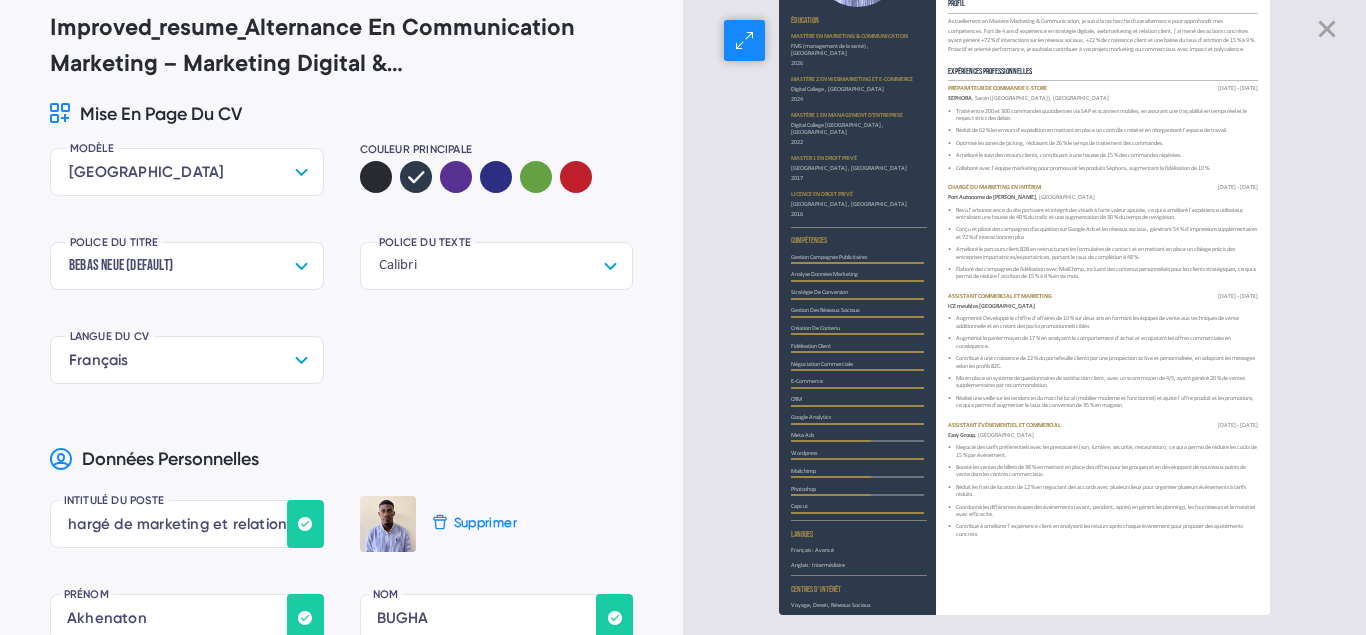 scroll, scrollTop: 0, scrollLeft: 0, axis: both 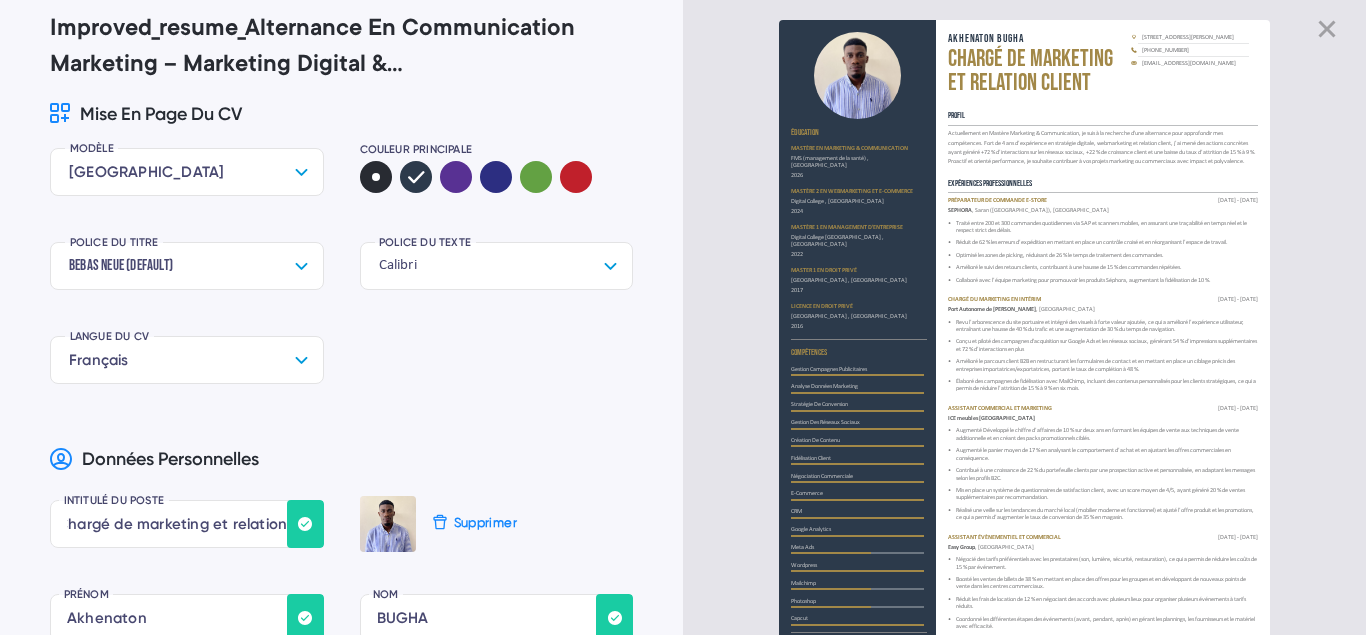 click at bounding box center (376, 177) 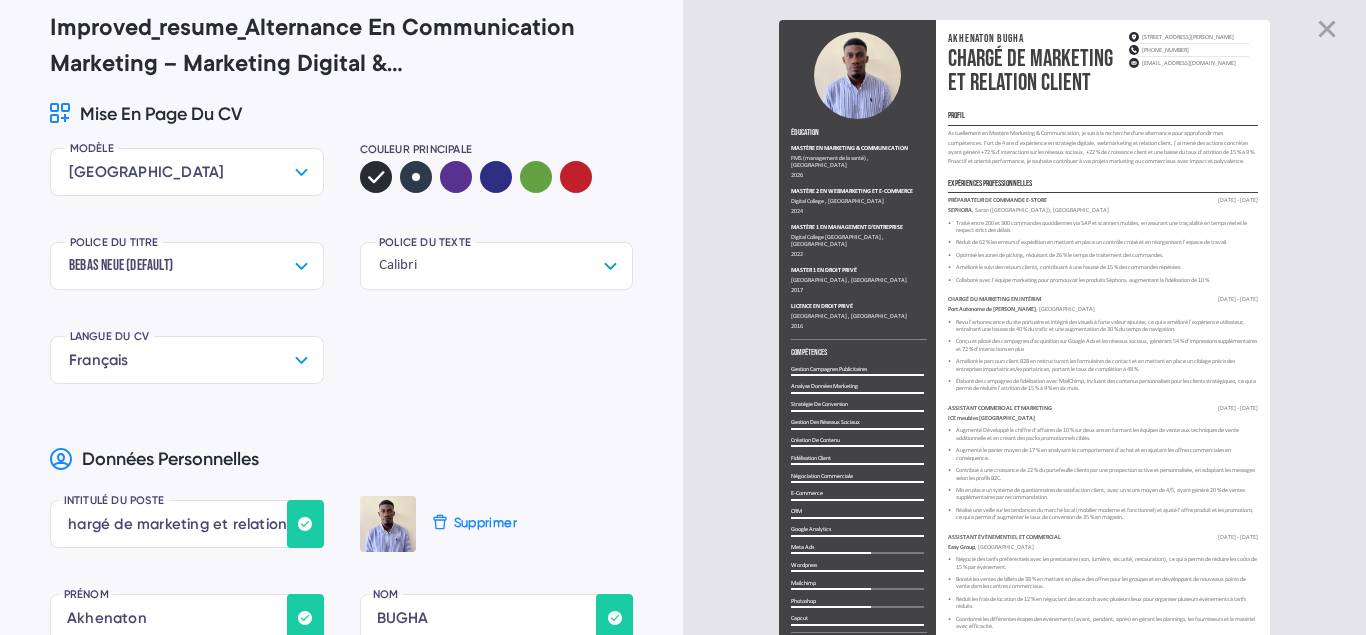 click at bounding box center (416, 177) 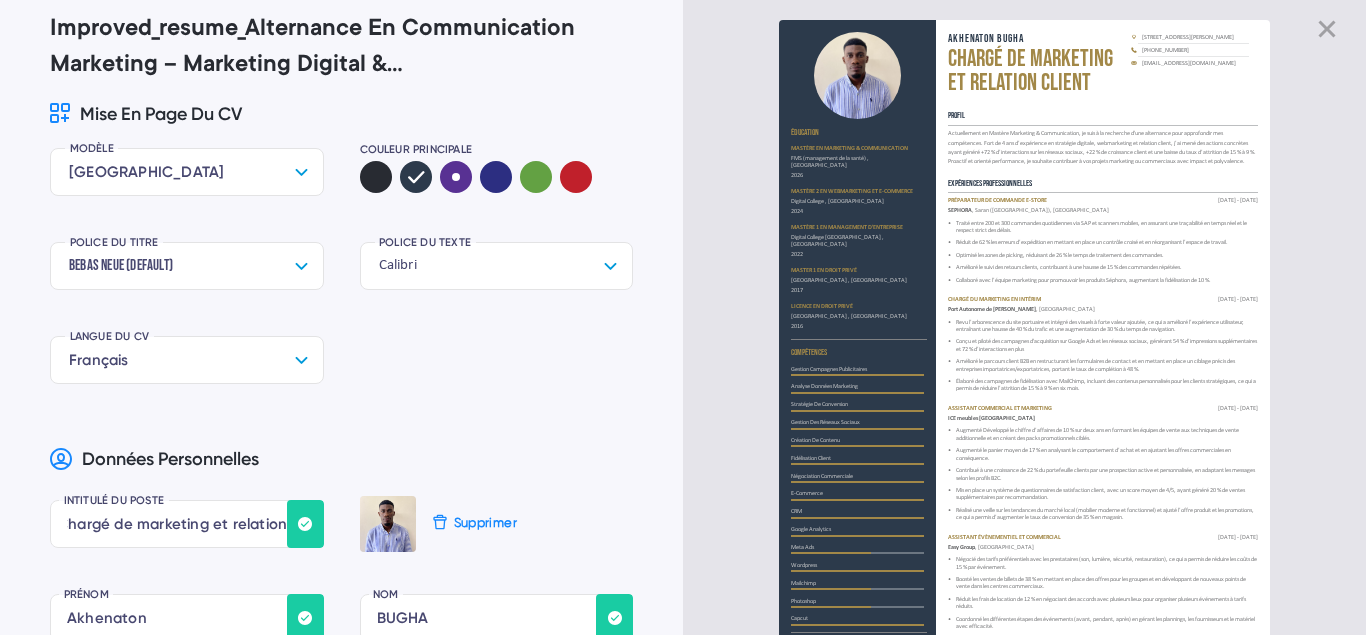 click at bounding box center (456, 177) 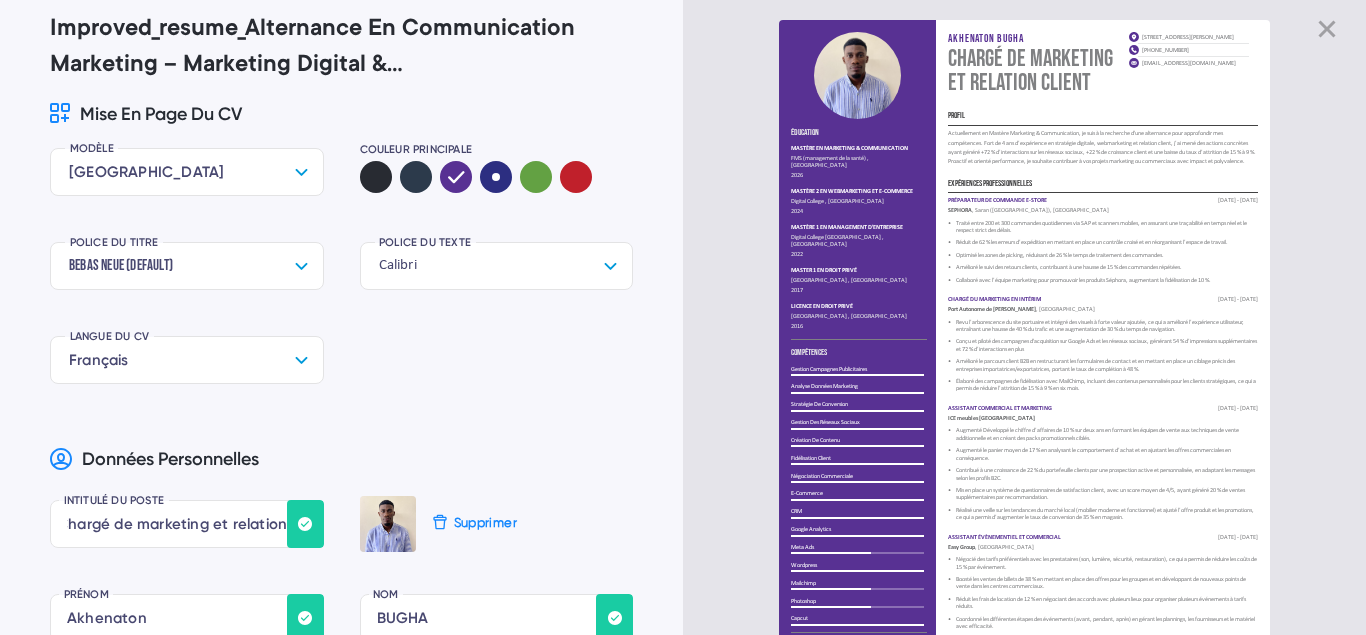 click at bounding box center [496, 177] 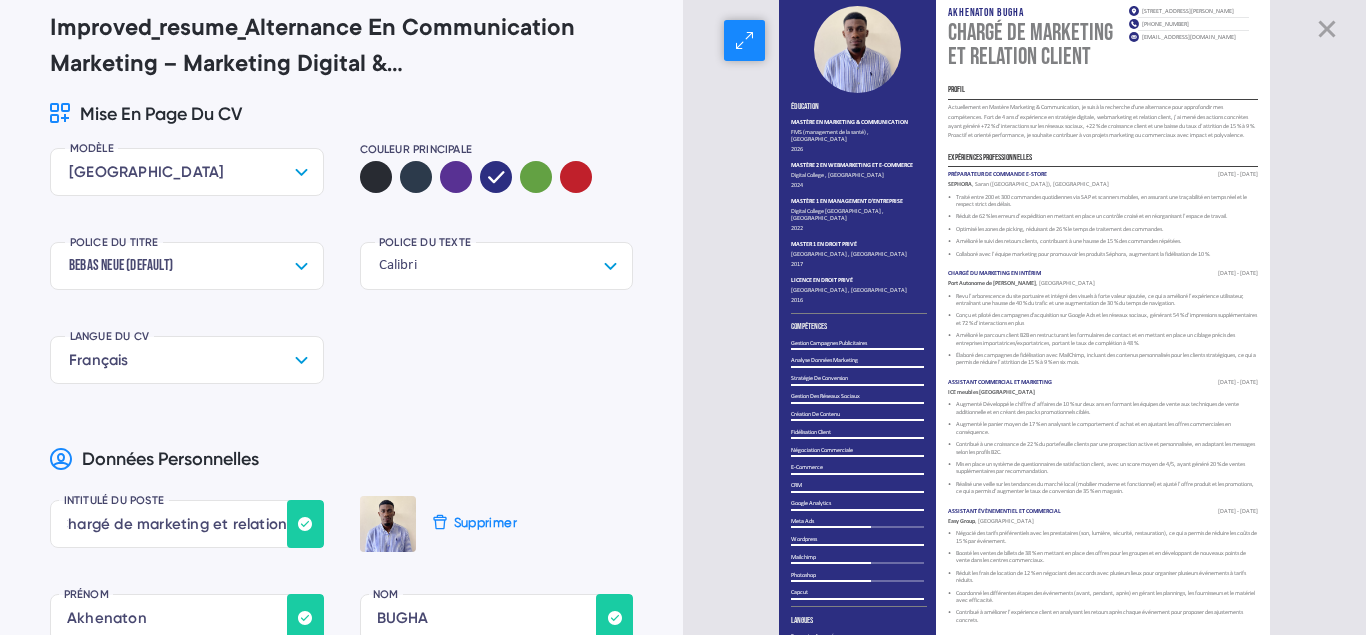 scroll, scrollTop: 25, scrollLeft: 0, axis: vertical 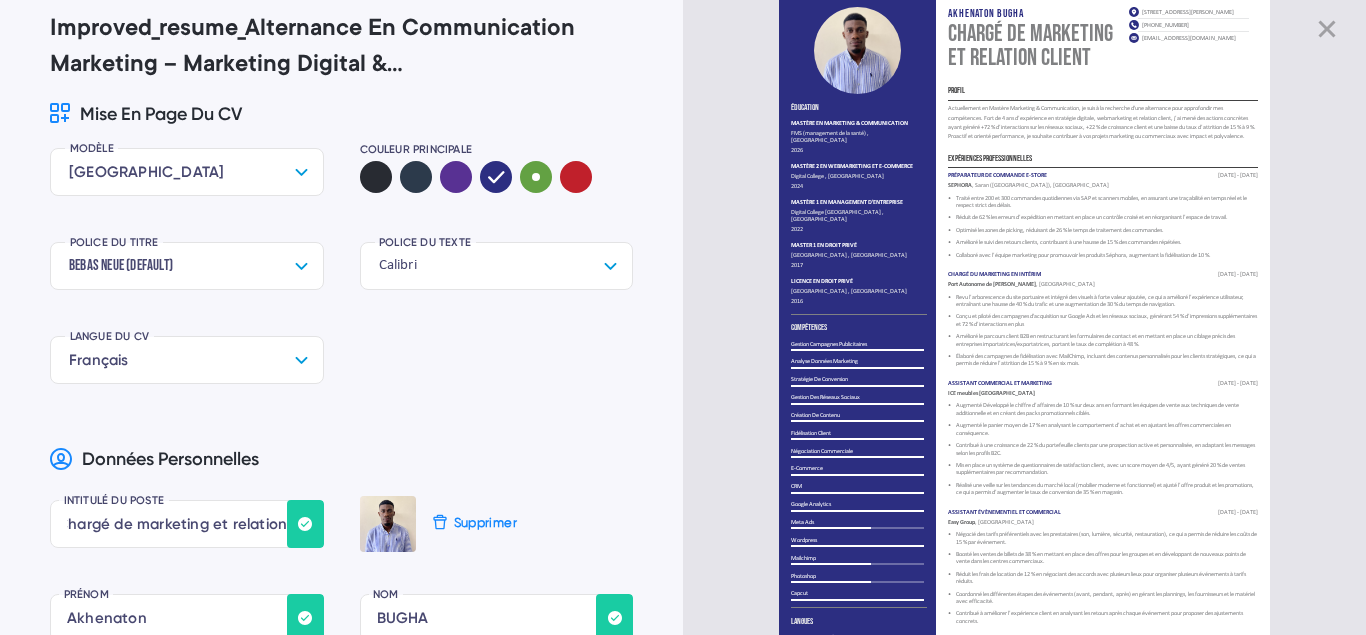 click at bounding box center (536, 177) 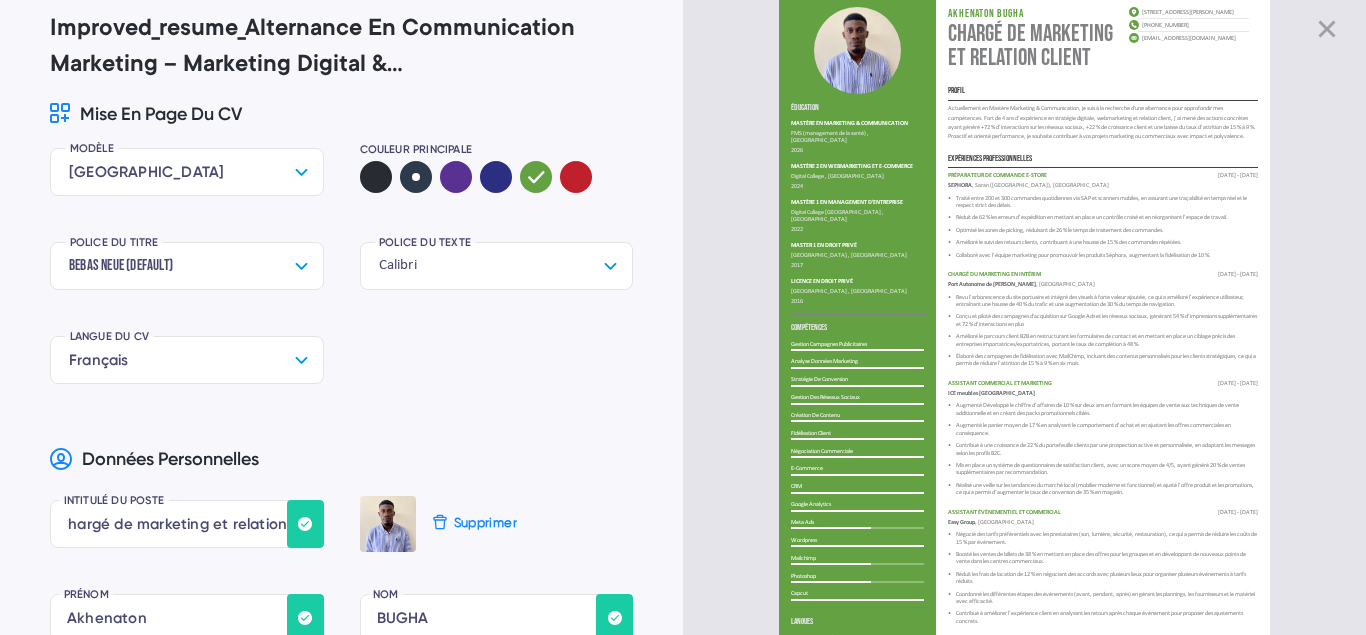 click at bounding box center (416, 177) 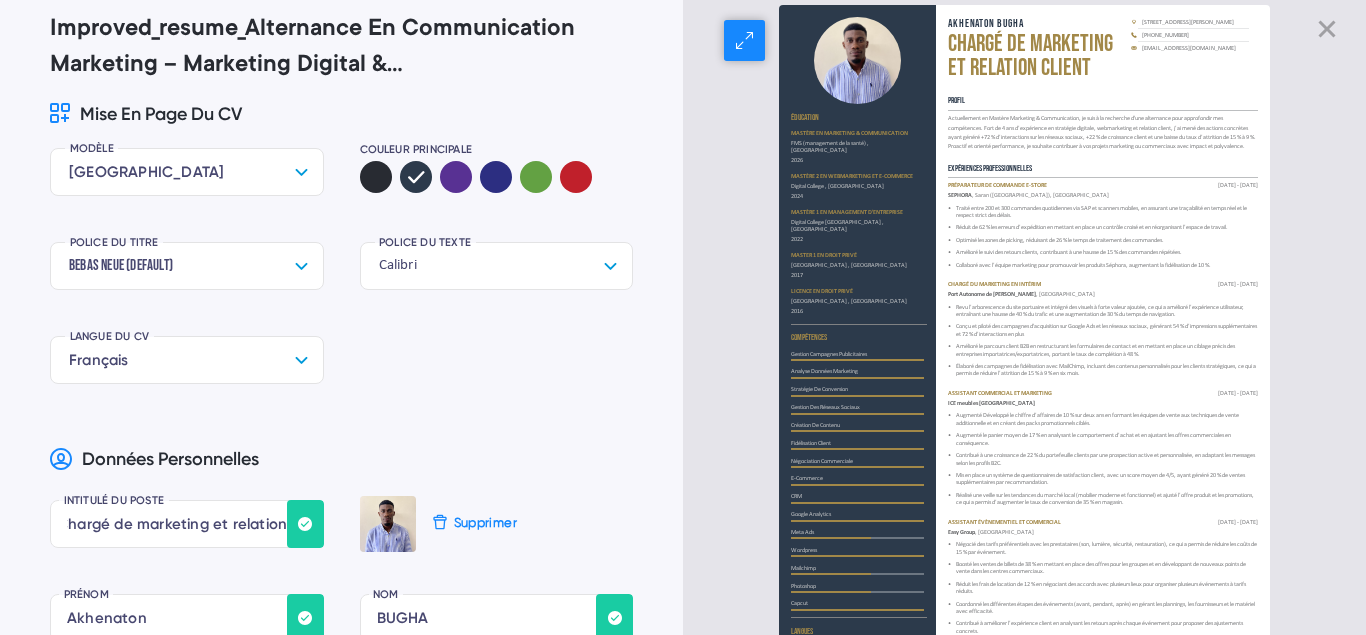 scroll, scrollTop: 14, scrollLeft: 0, axis: vertical 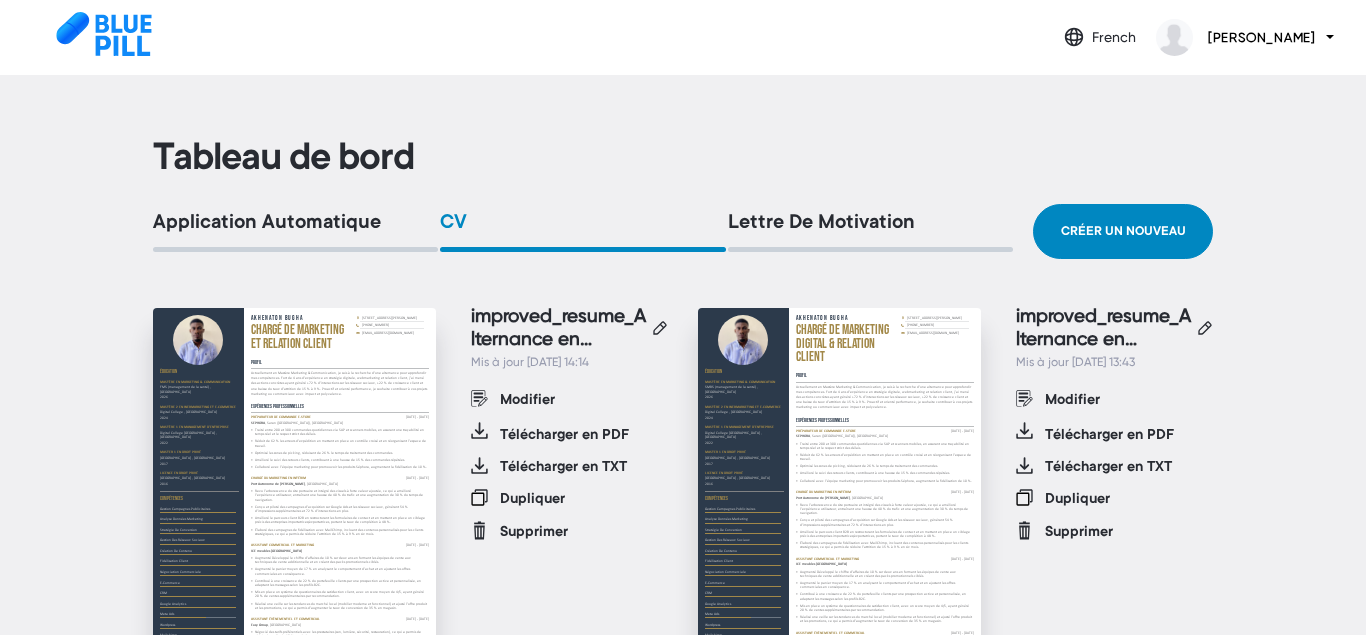 click on "Chargé de marketing digital & relation client" at bounding box center (302, 338) 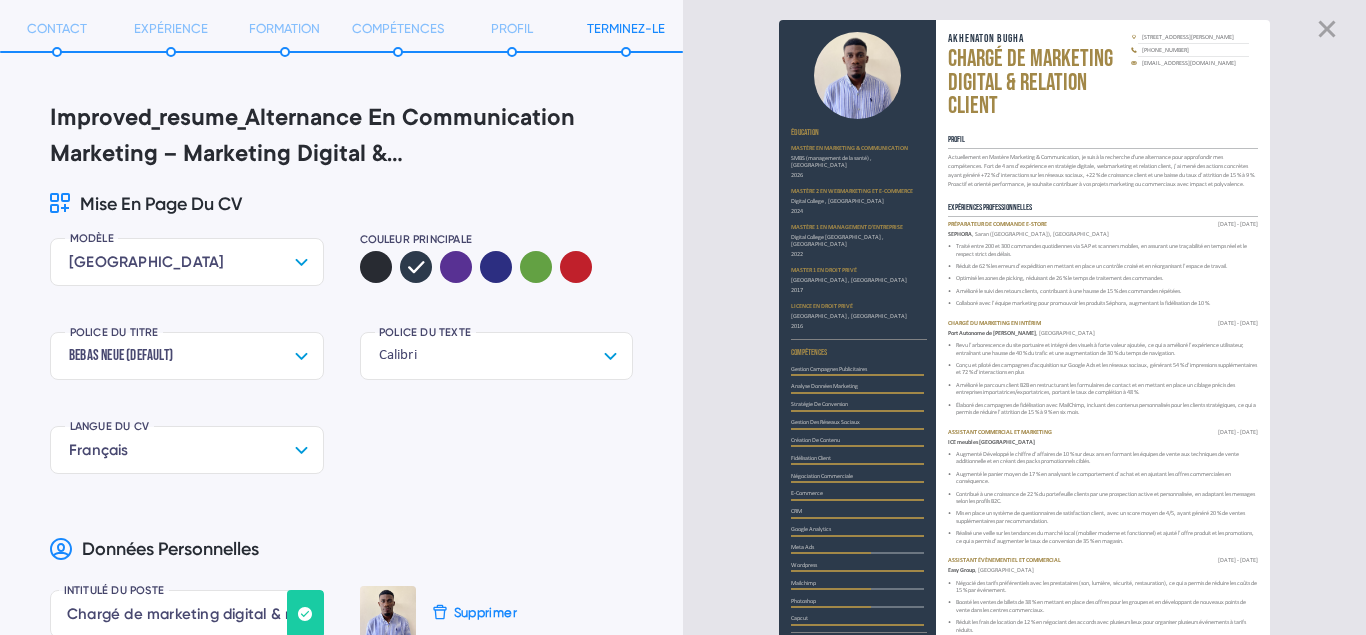 scroll, scrollTop: 90, scrollLeft: 0, axis: vertical 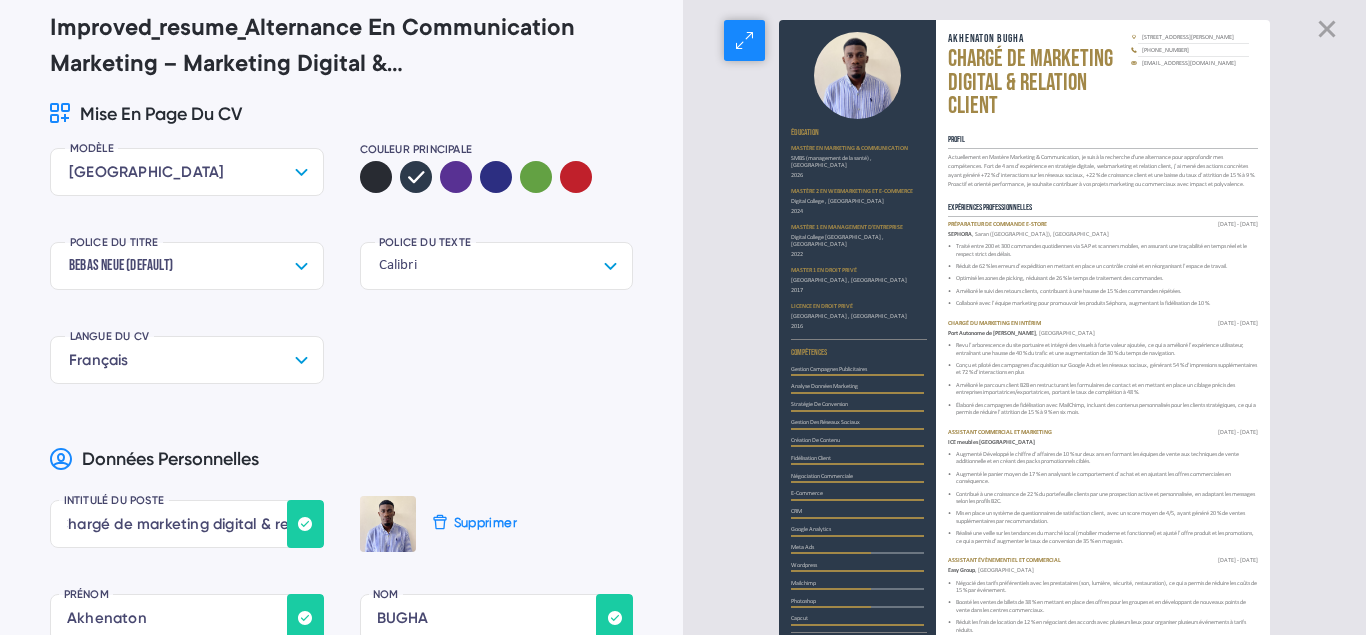 click on "Chargé de marketing digital & relation client" at bounding box center (1038, 84) 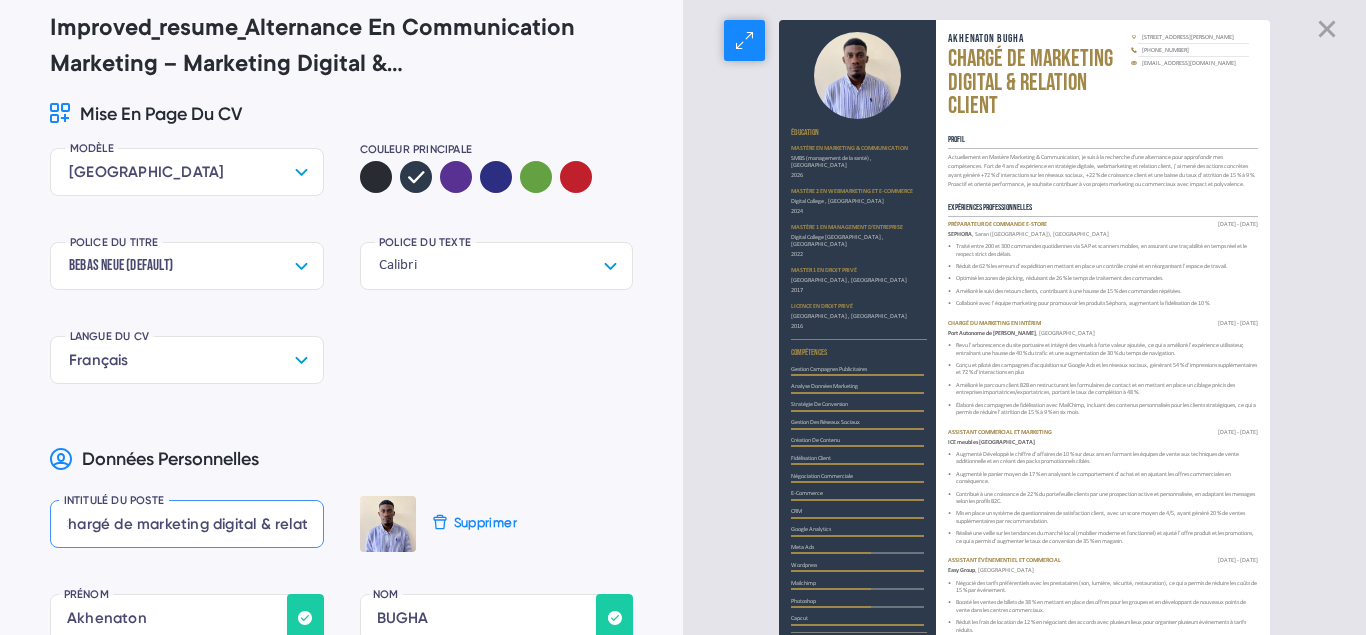 scroll, scrollTop: 0, scrollLeft: 77, axis: horizontal 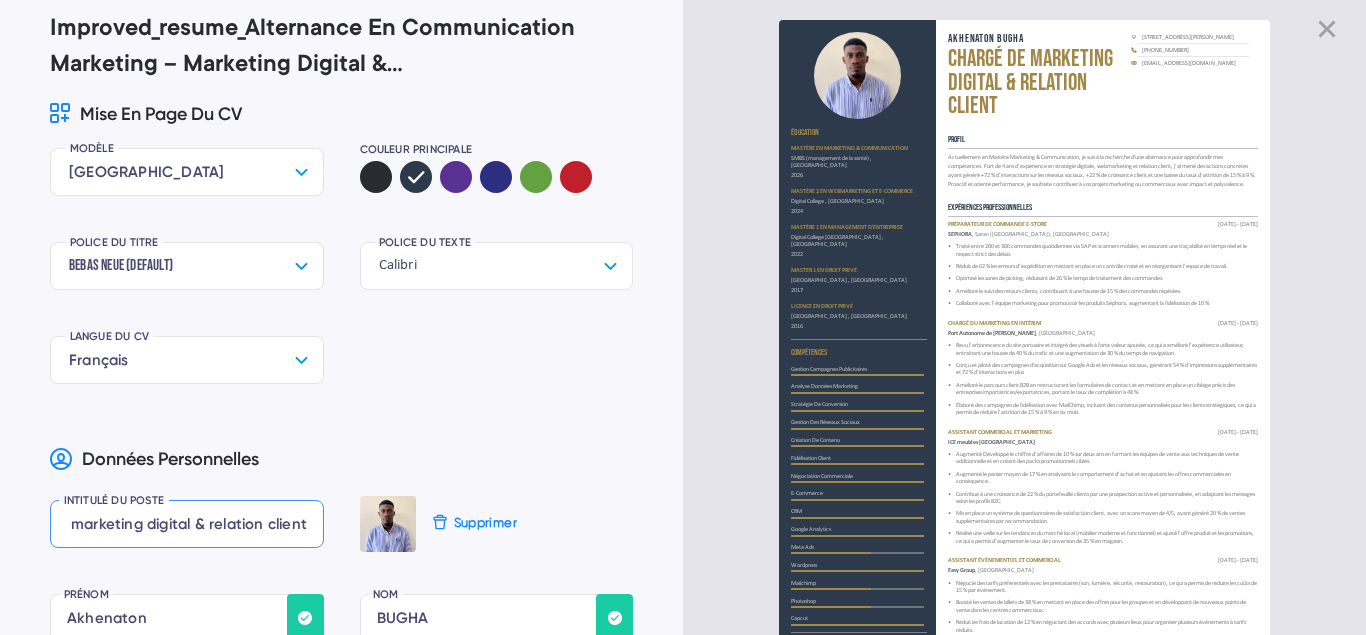 click on "Chargé de marketing digital & relation client" at bounding box center (187, 524) 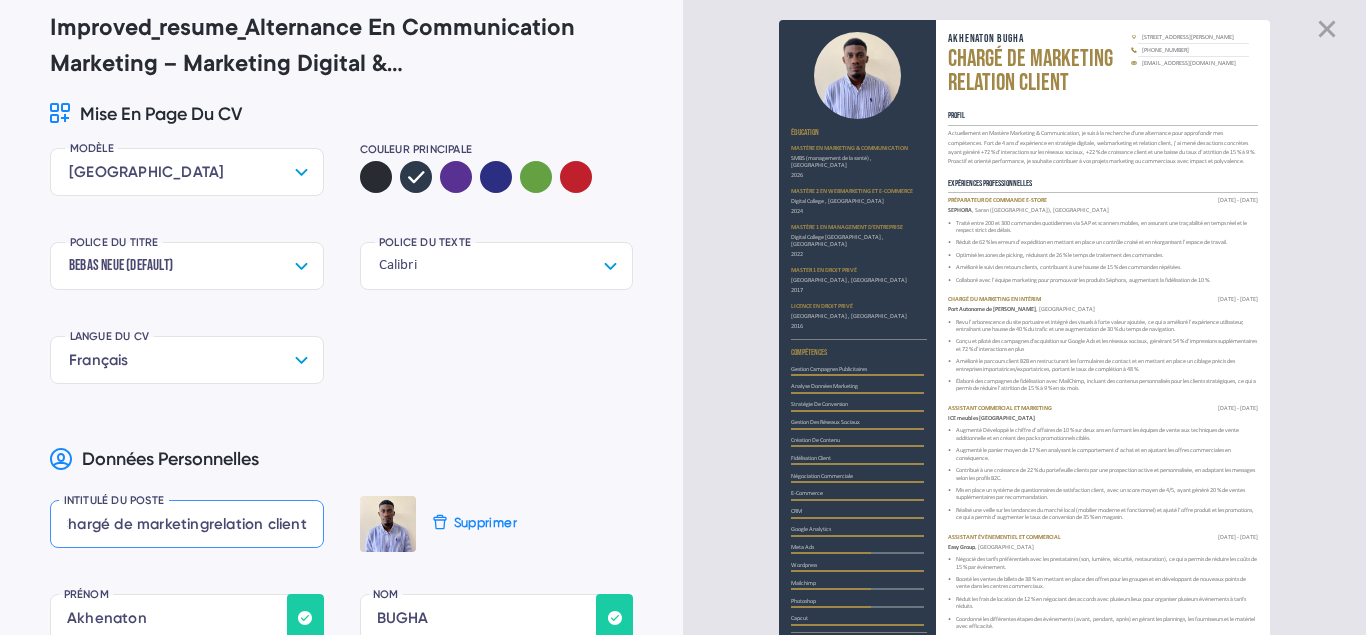 scroll, scrollTop: 0, scrollLeft: 10, axis: horizontal 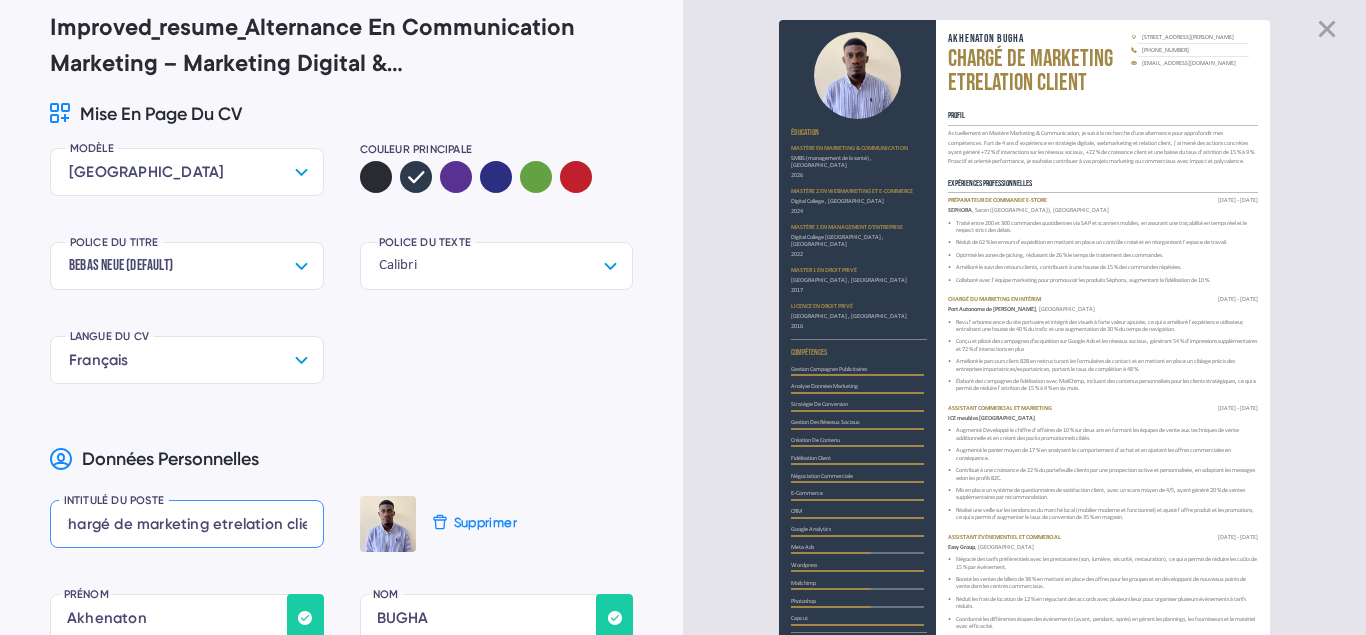 type on "Chargé de marketing et relation client" 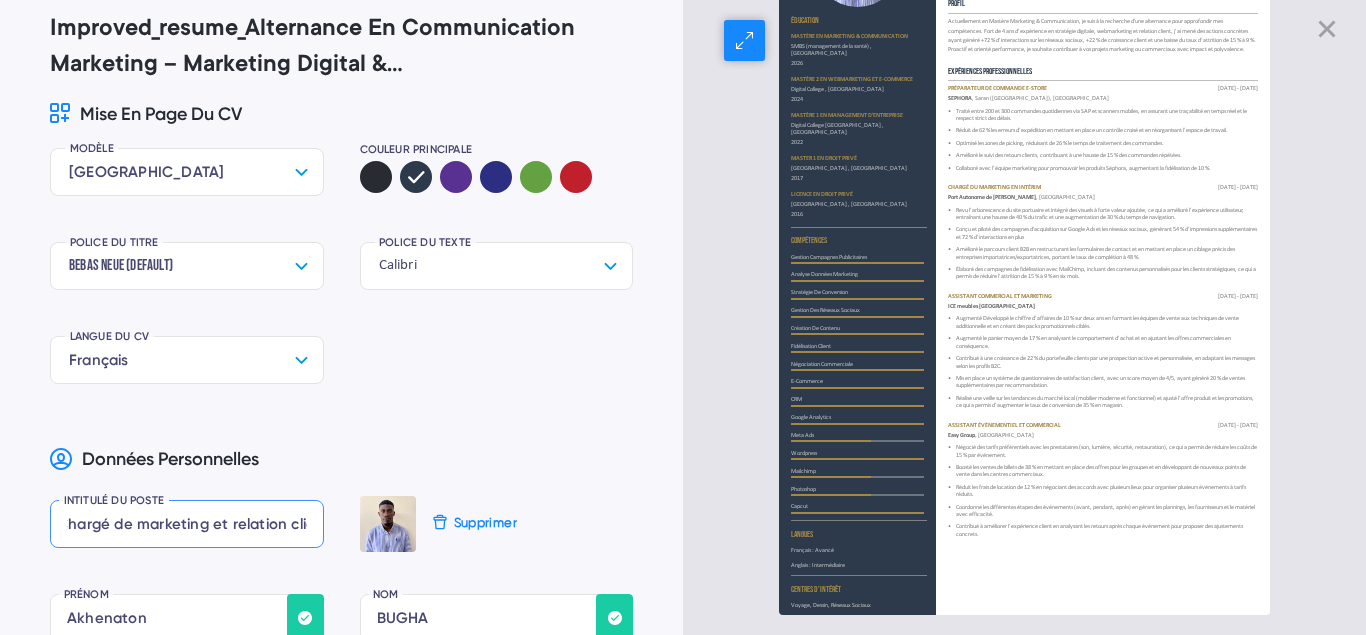 scroll, scrollTop: 0, scrollLeft: 0, axis: both 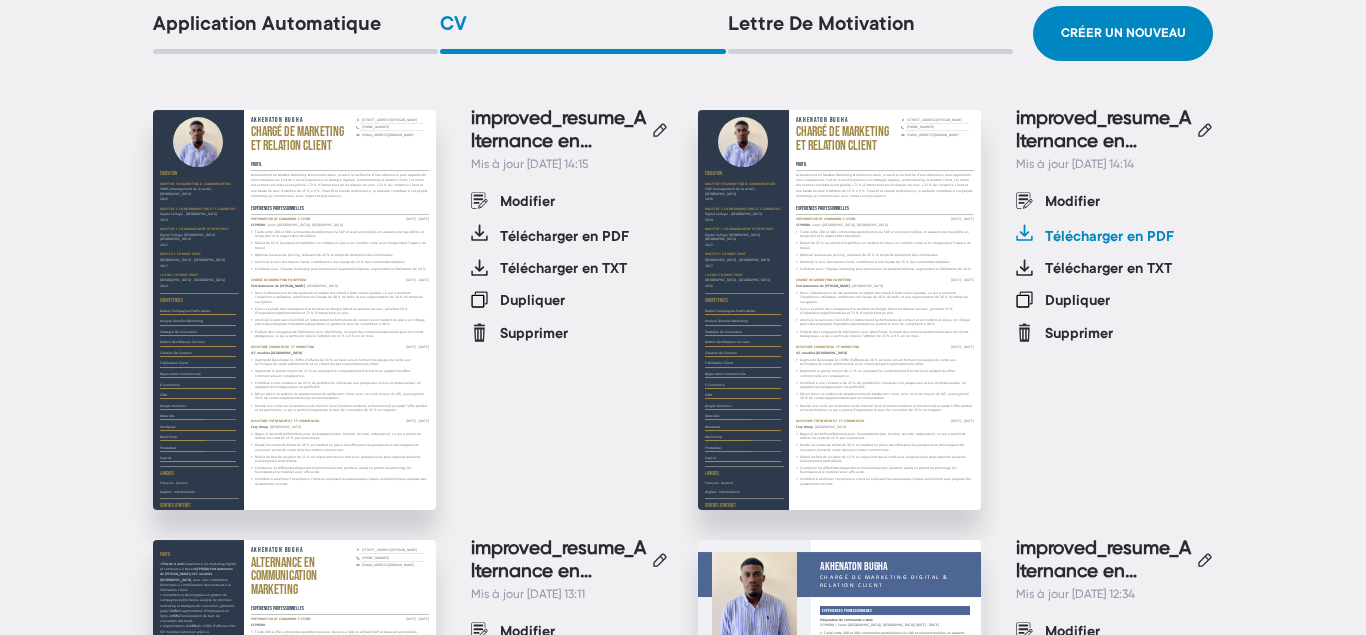click on "Télécharger en PDF" at bounding box center [1109, 238] 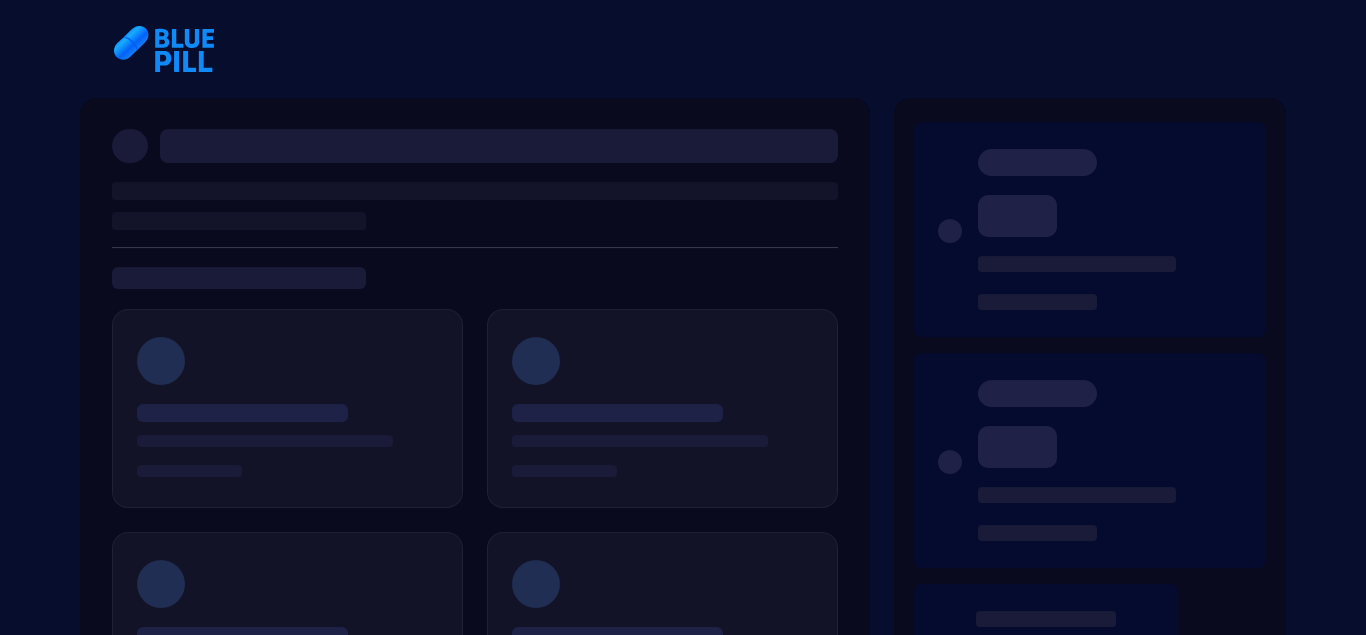 scroll, scrollTop: 0, scrollLeft: 0, axis: both 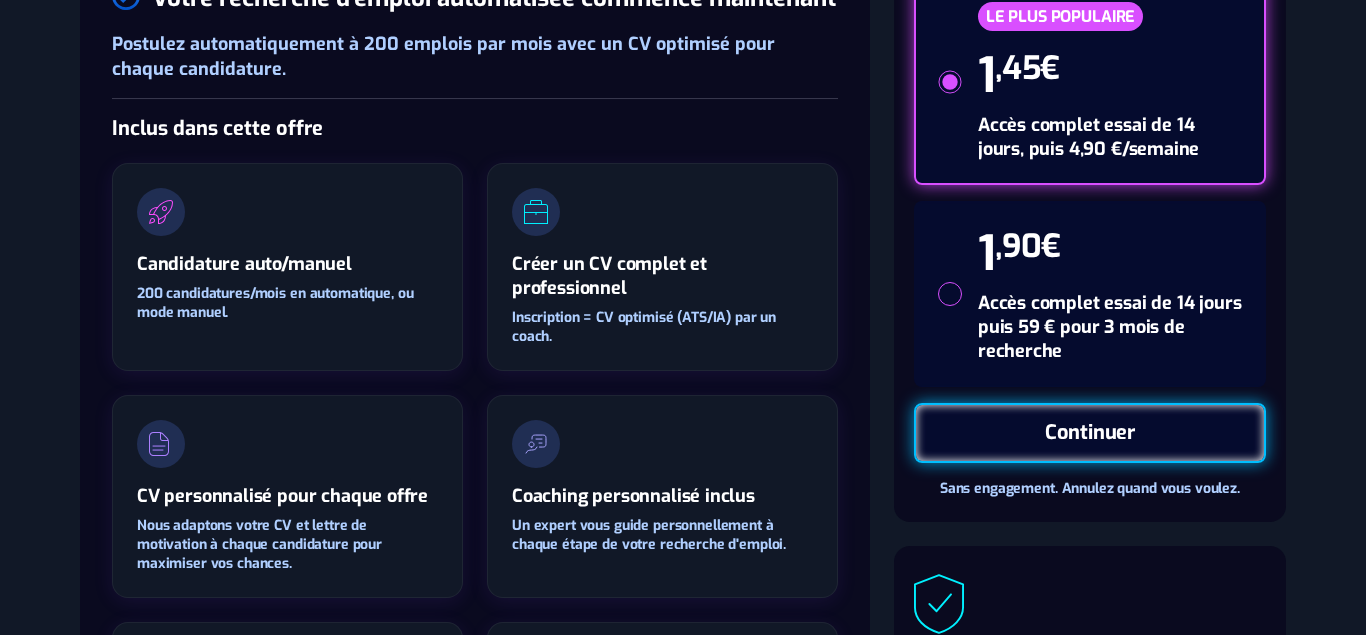 click on "Continuer" at bounding box center (1090, 433) 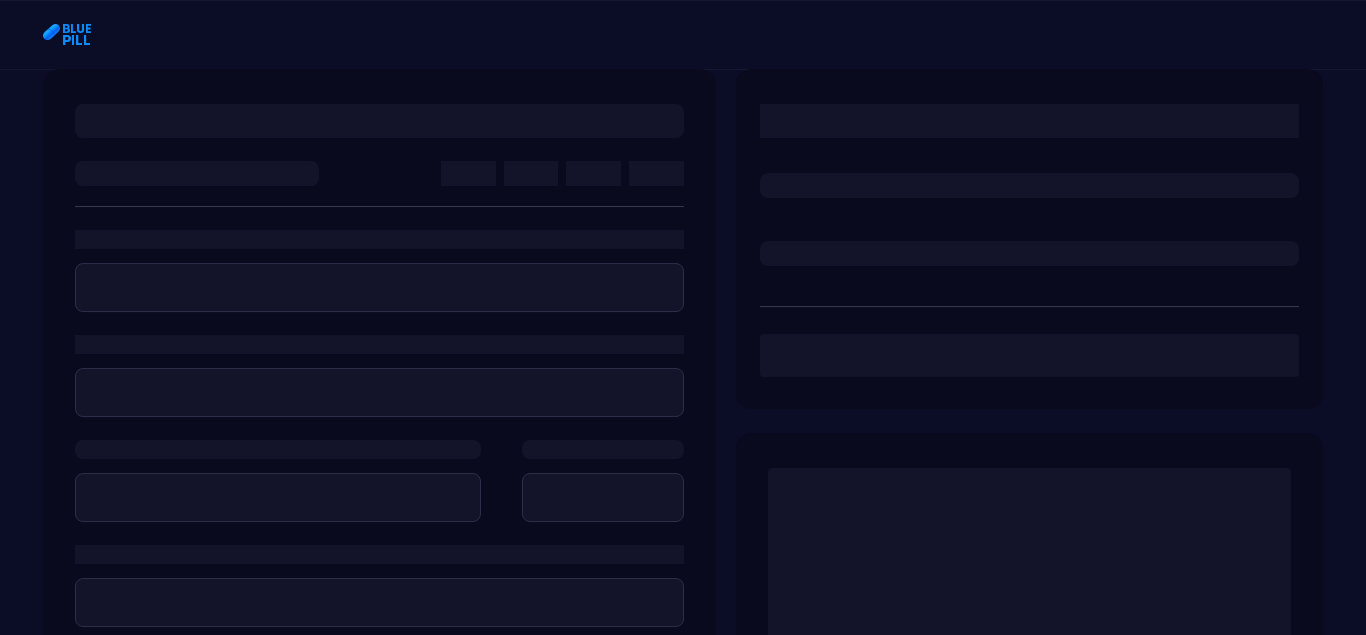 scroll, scrollTop: 0, scrollLeft: 0, axis: both 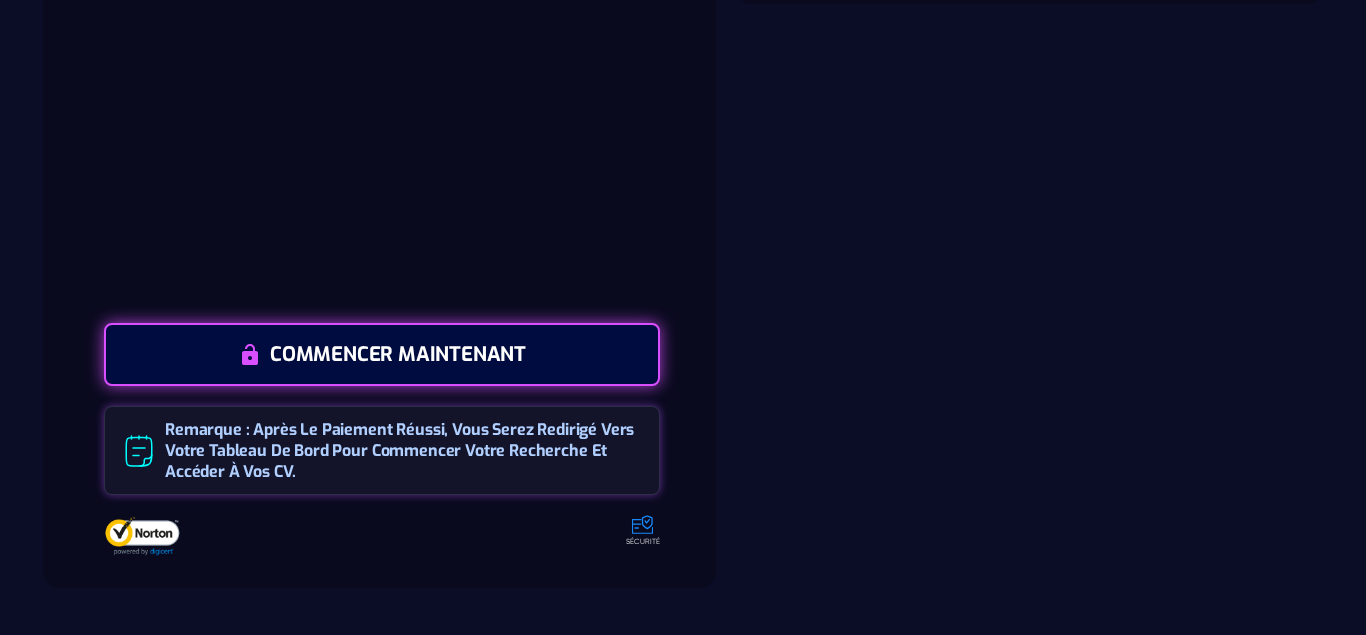 click on "COMMENCER MAINTENANT" at bounding box center [382, 354] 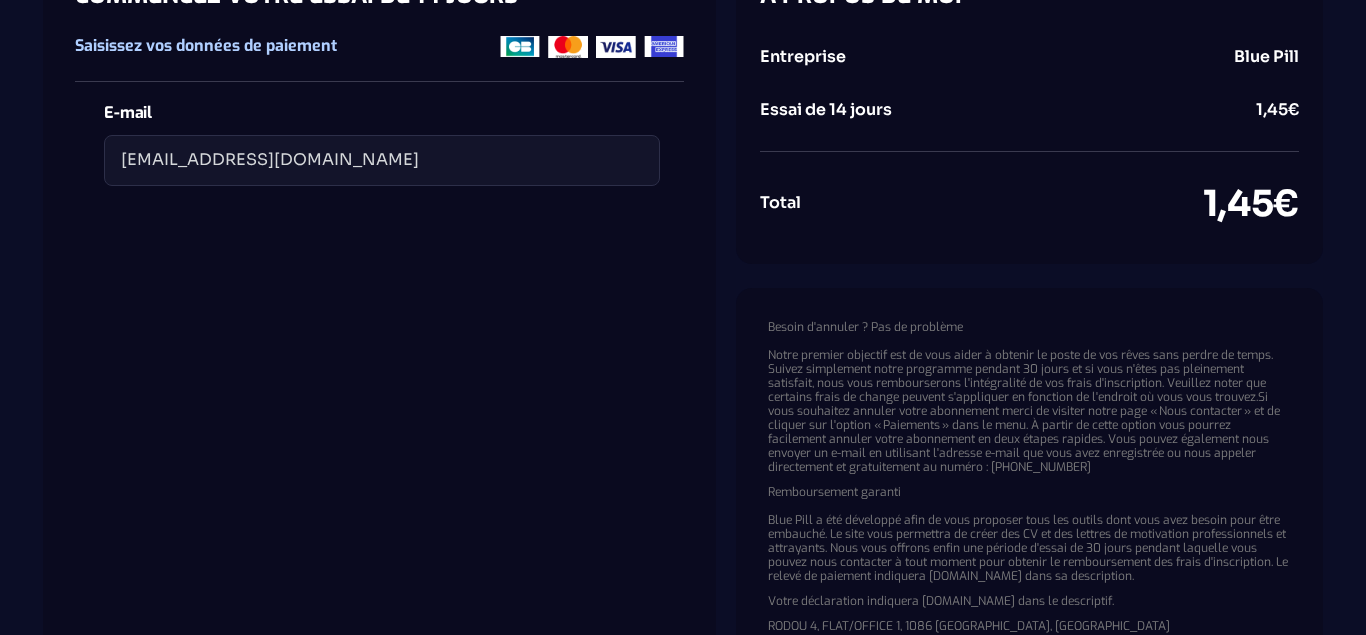 scroll, scrollTop: 0, scrollLeft: 0, axis: both 